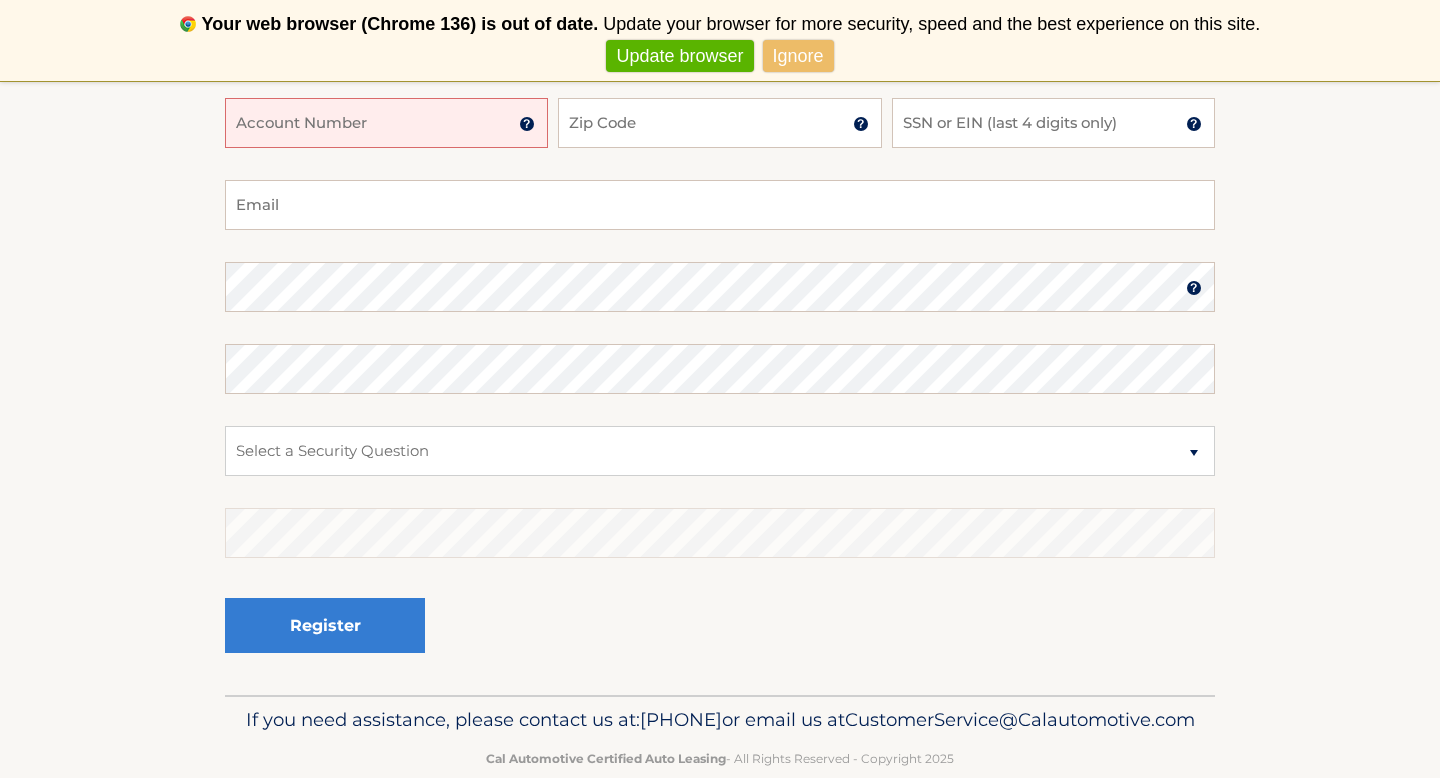 scroll, scrollTop: 393, scrollLeft: 0, axis: vertical 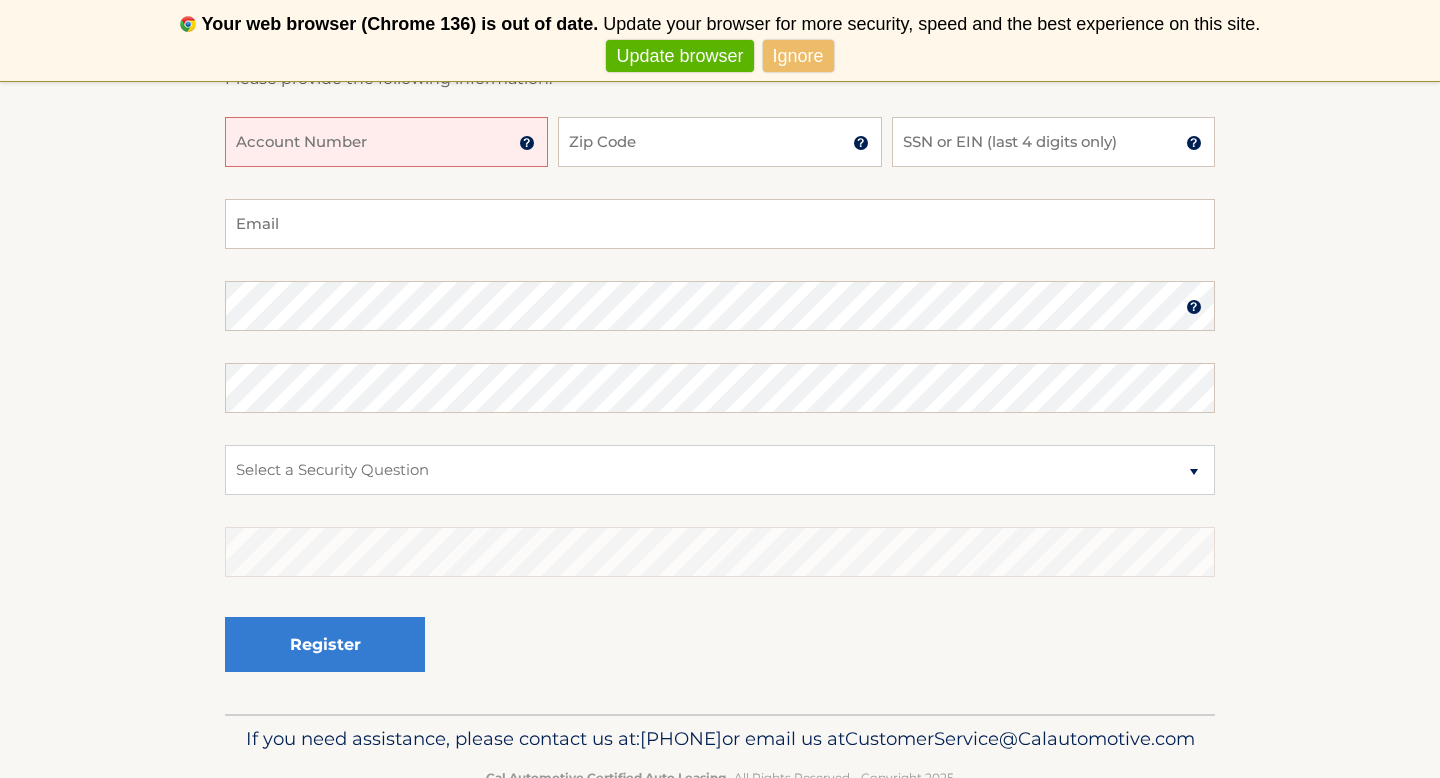 click on "Account Number" at bounding box center [386, 142] 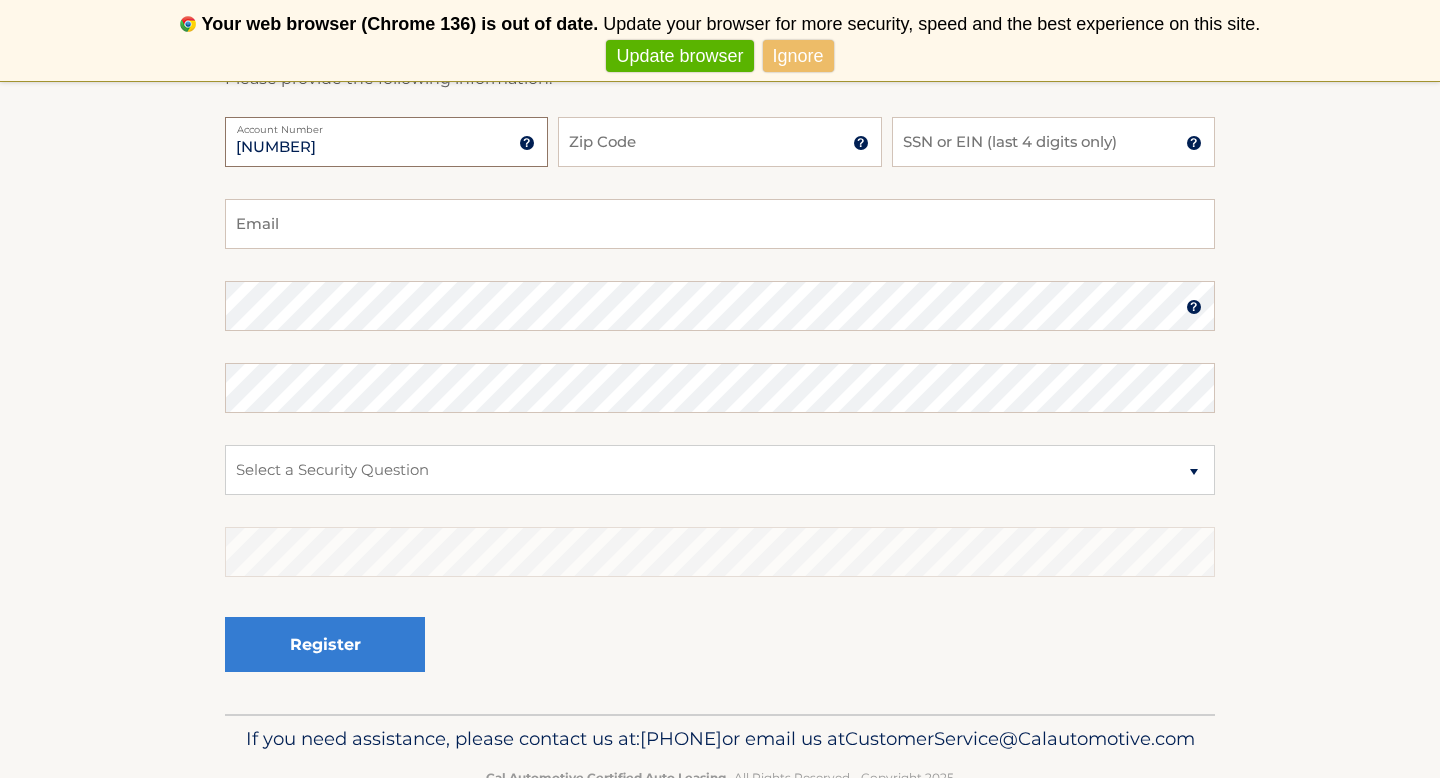 type on "44455956917" 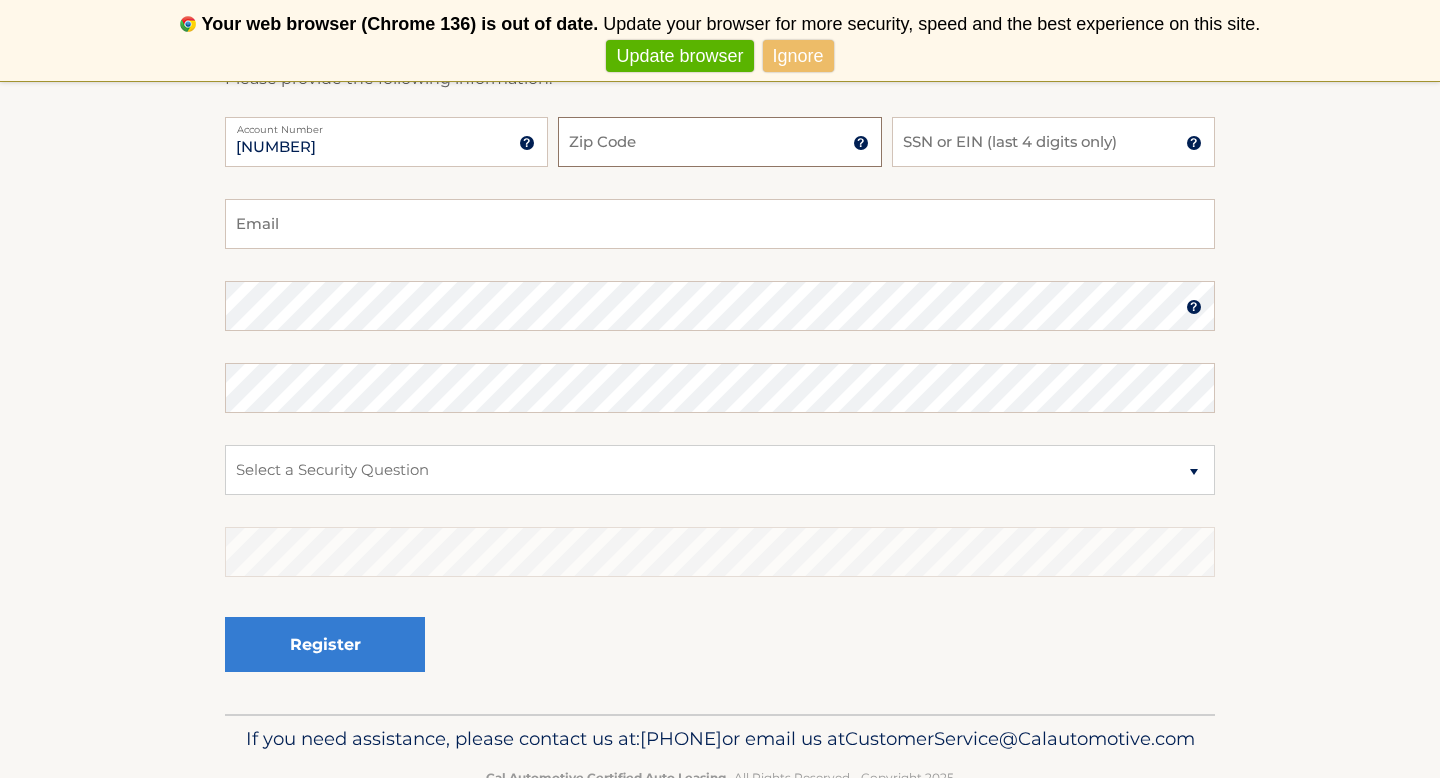 click on "Zip Code" at bounding box center (719, 142) 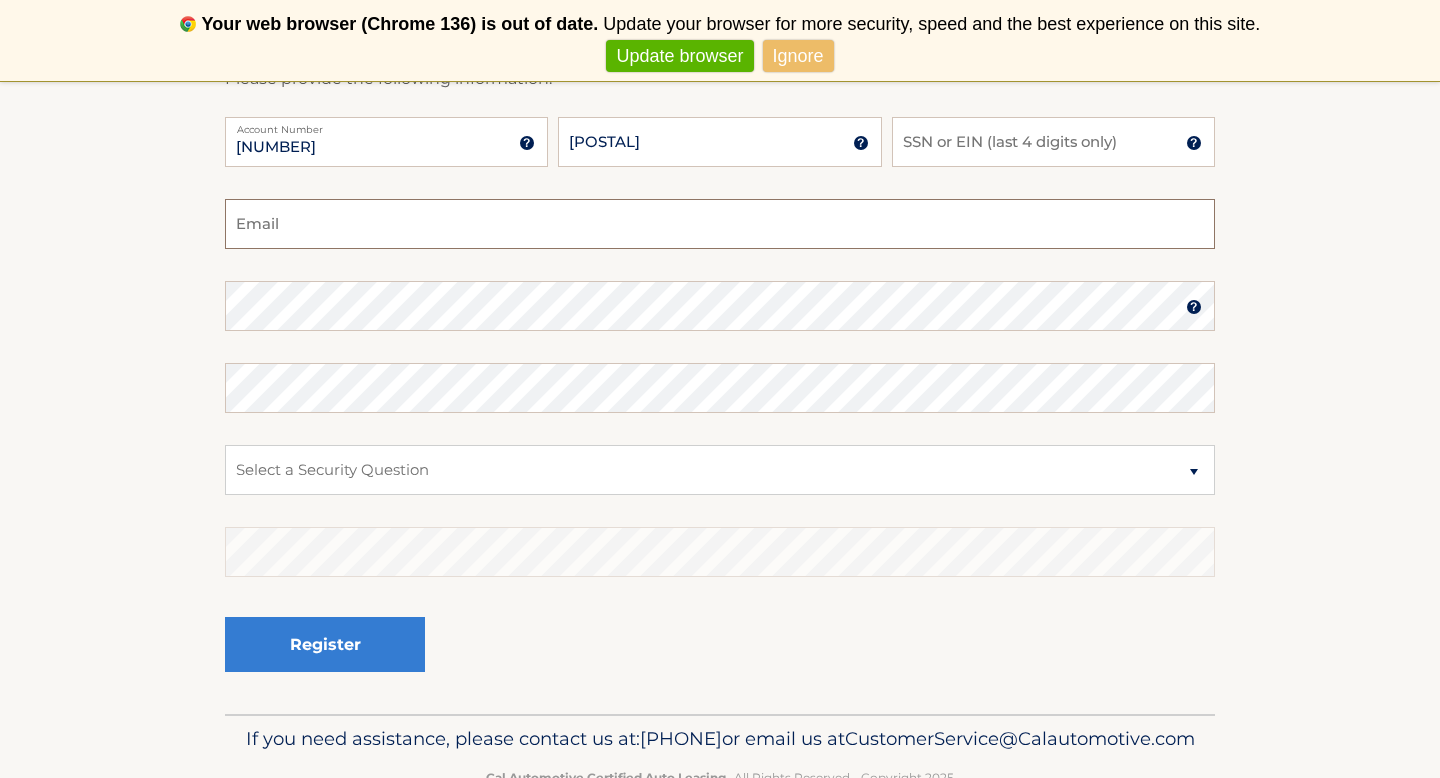type on "janinenatale3@gmail.com" 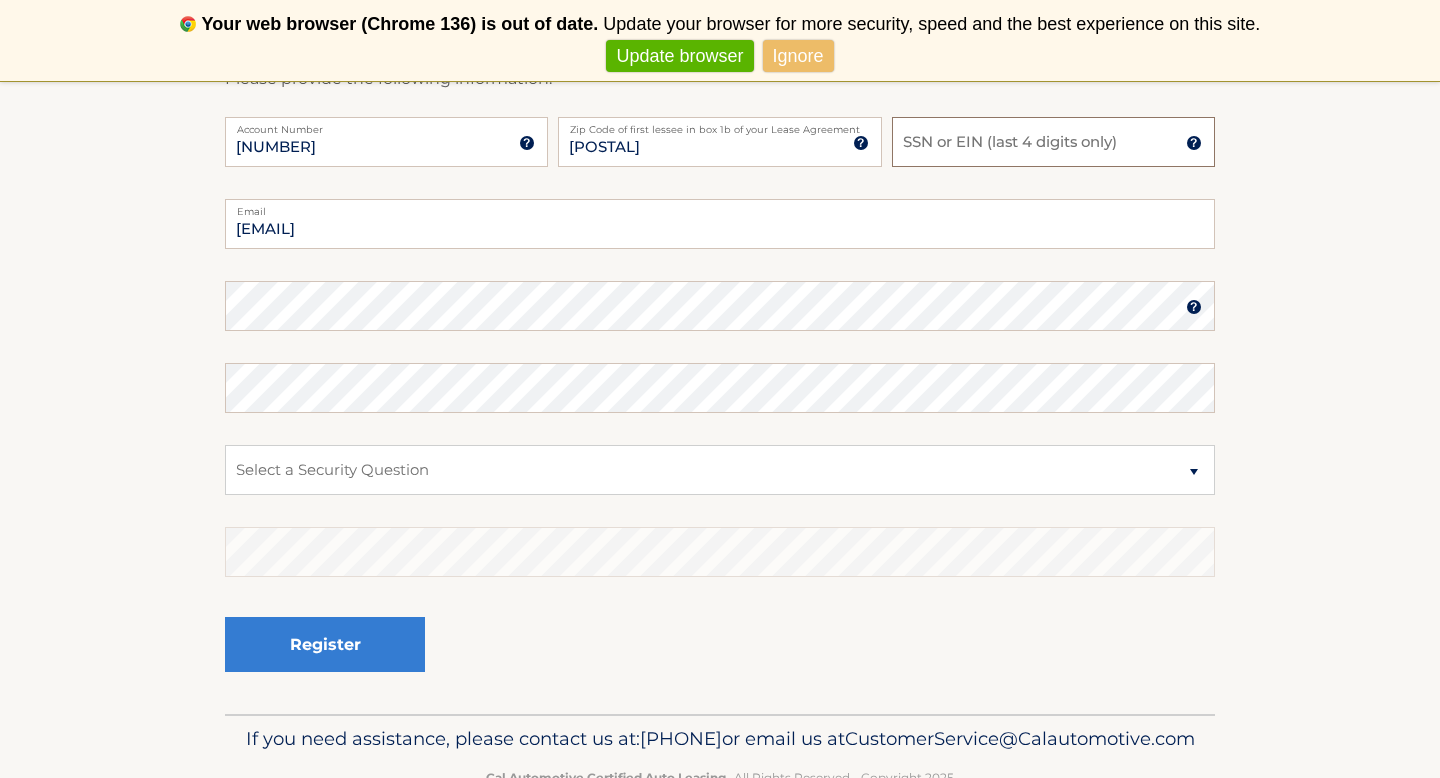 click on "SSN or EIN (last 4 digits only)" at bounding box center (1053, 142) 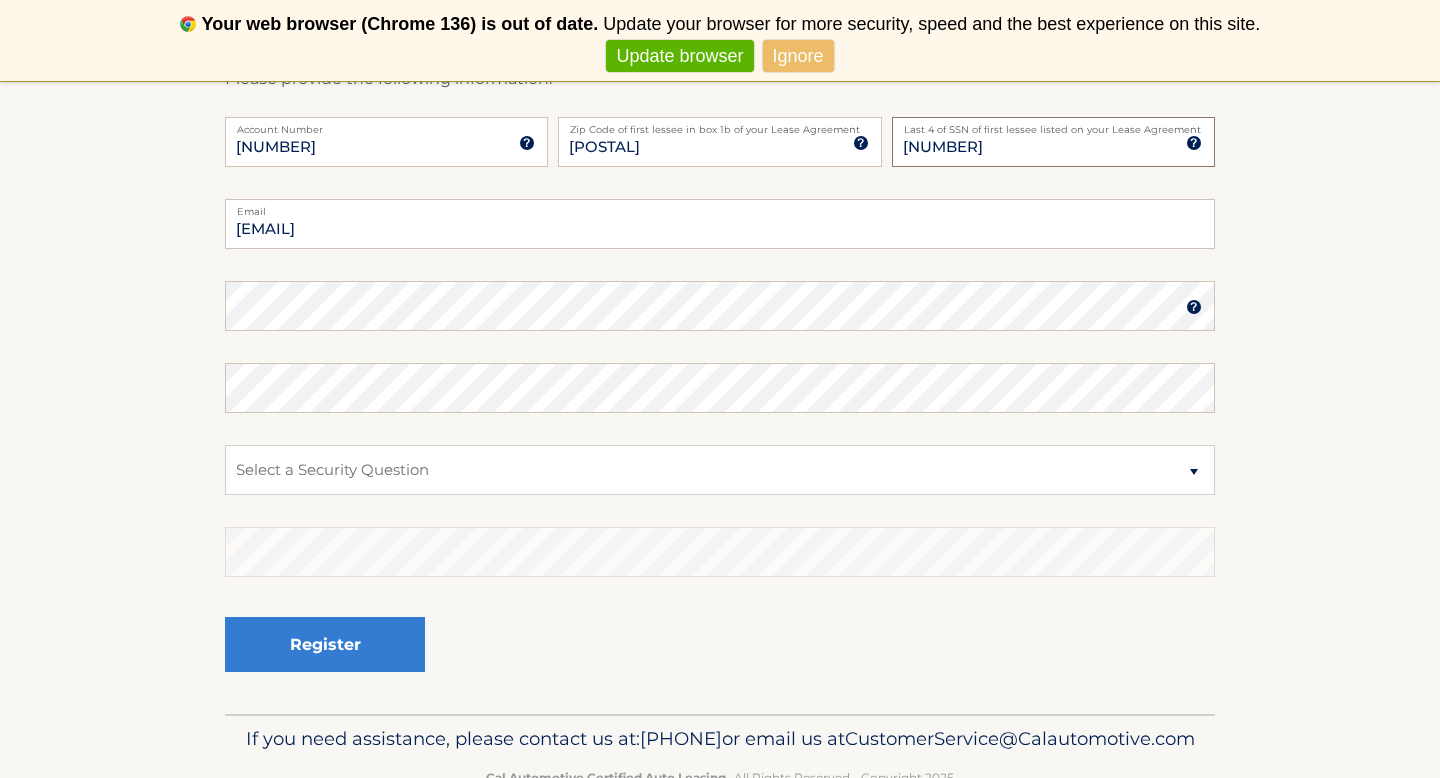 type on "6151" 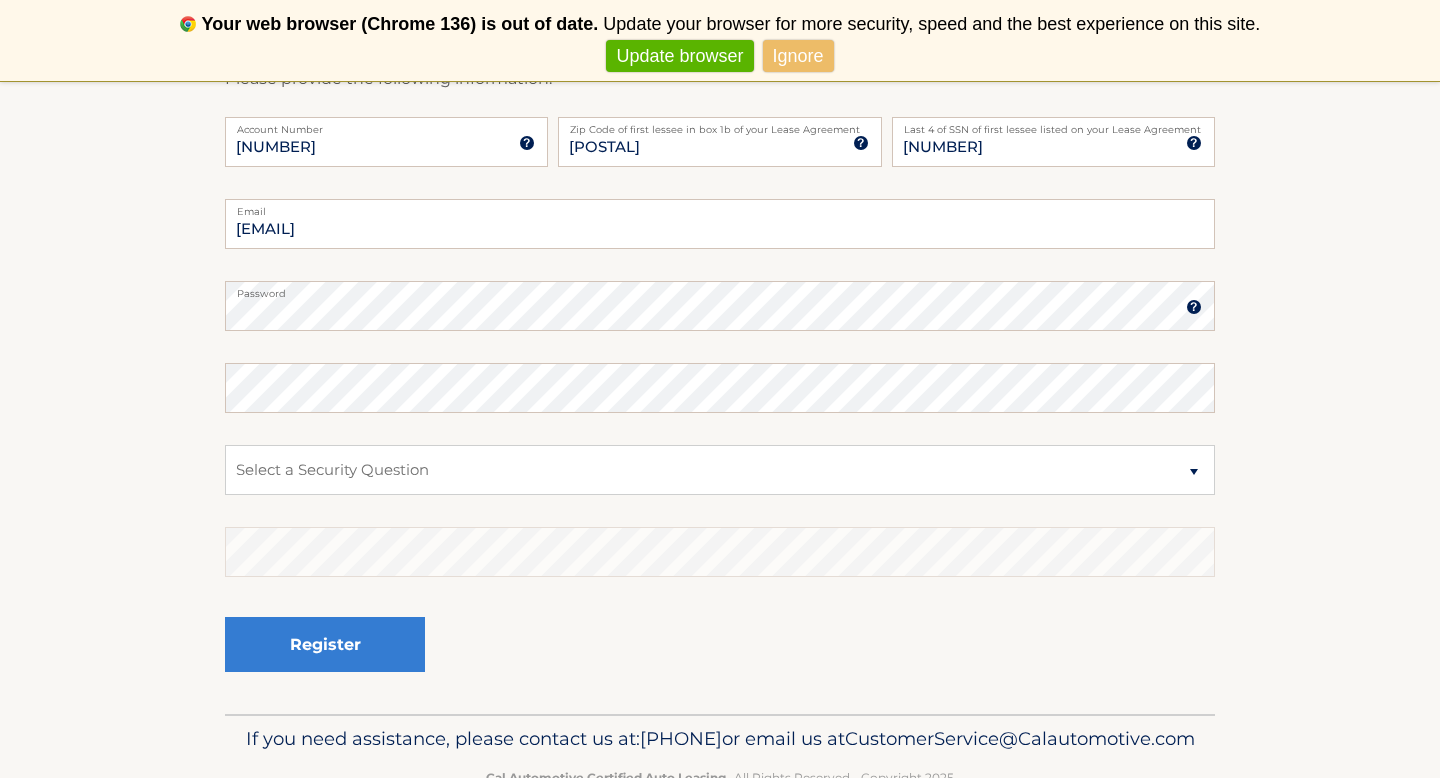 click at bounding box center (1194, 307) 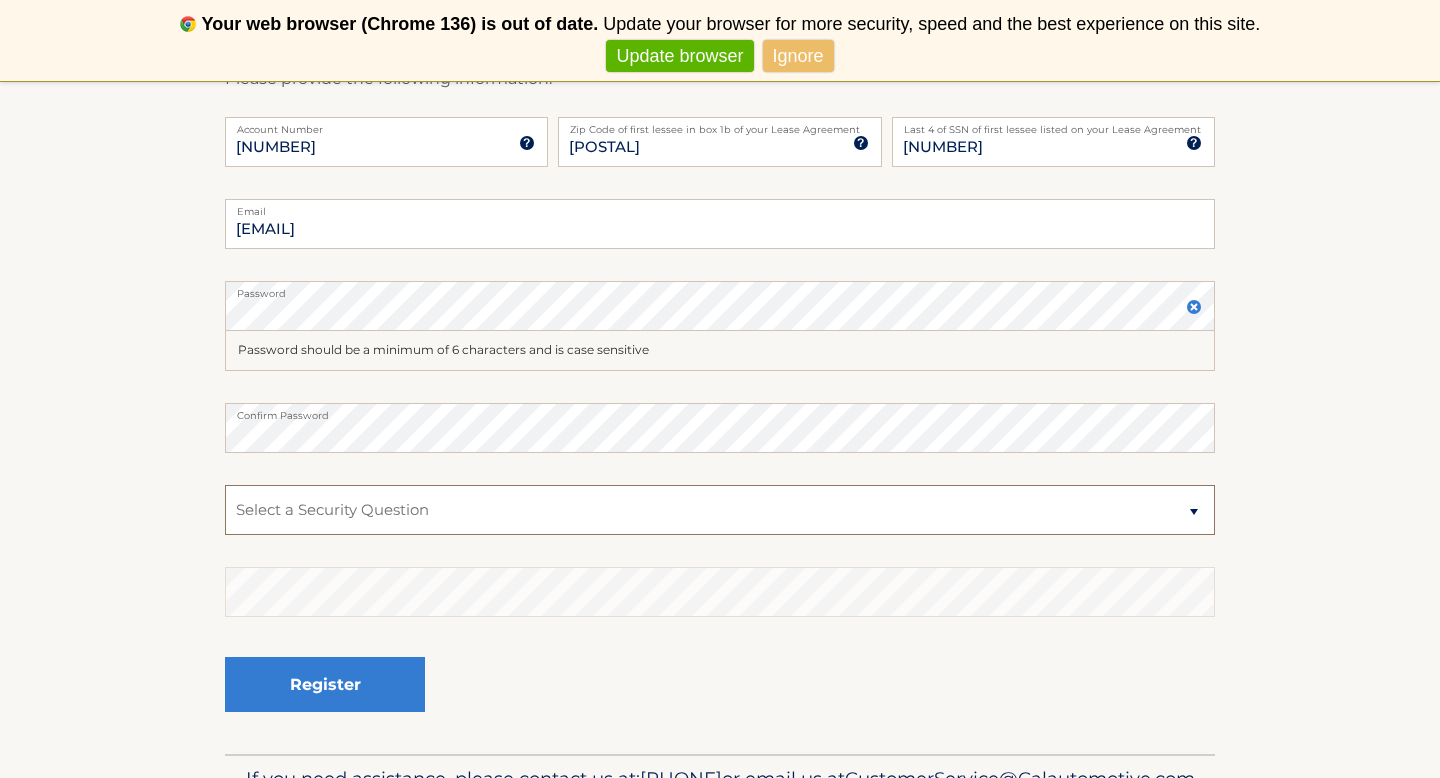 click on "Select a Security Question
What was the name of your elementary school?
What is your mother’s maiden name?
What street did you live on in the third grade?
In what city or town was your first job?
What was your childhood phone number including area code? (e.g., 000-000-0000)" at bounding box center (720, 510) 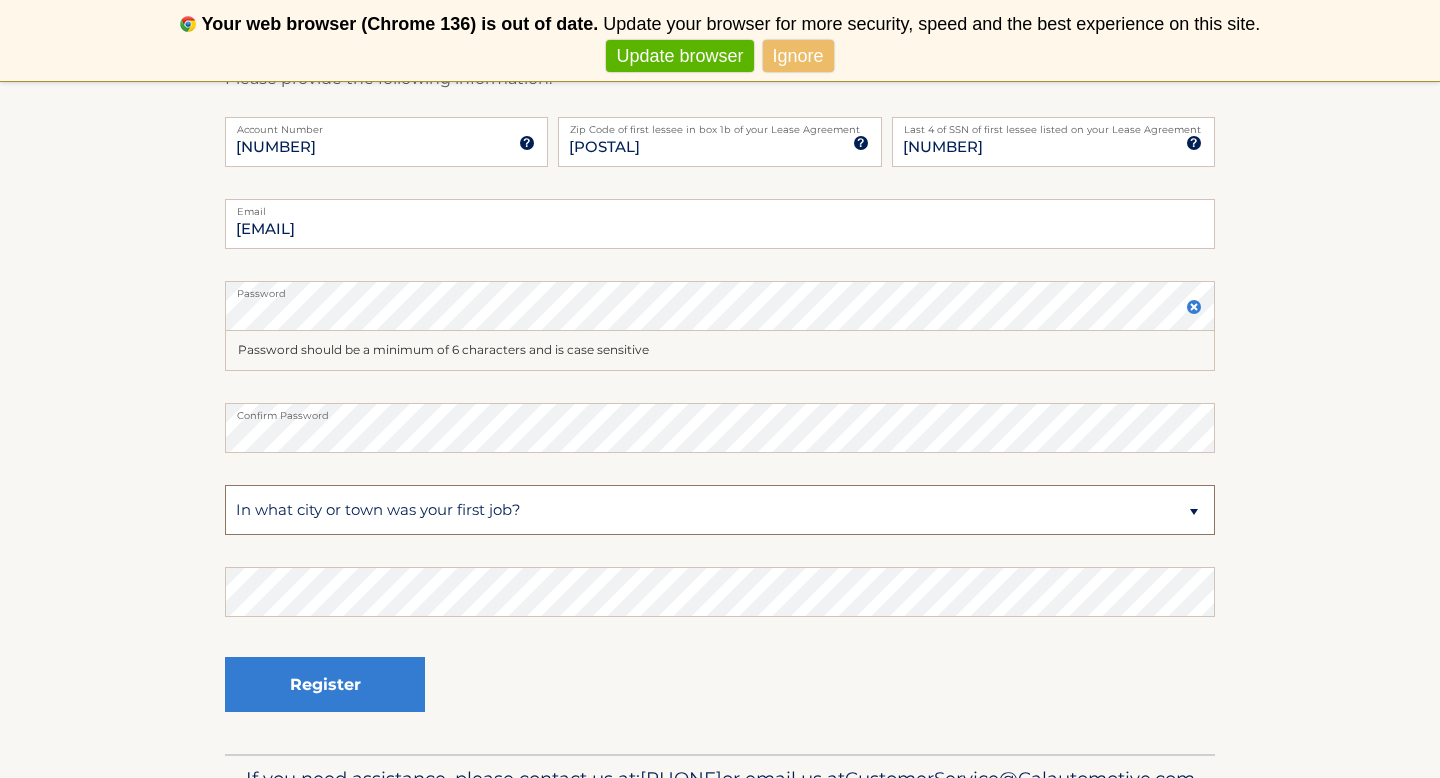 click on "Select a Security Question
What was the name of your elementary school?
What is your mother’s maiden name?
What street did you live on in the third grade?
In what city or town was your first job?
What was your childhood phone number including area code? (e.g., 000-000-0000)" at bounding box center [720, 510] 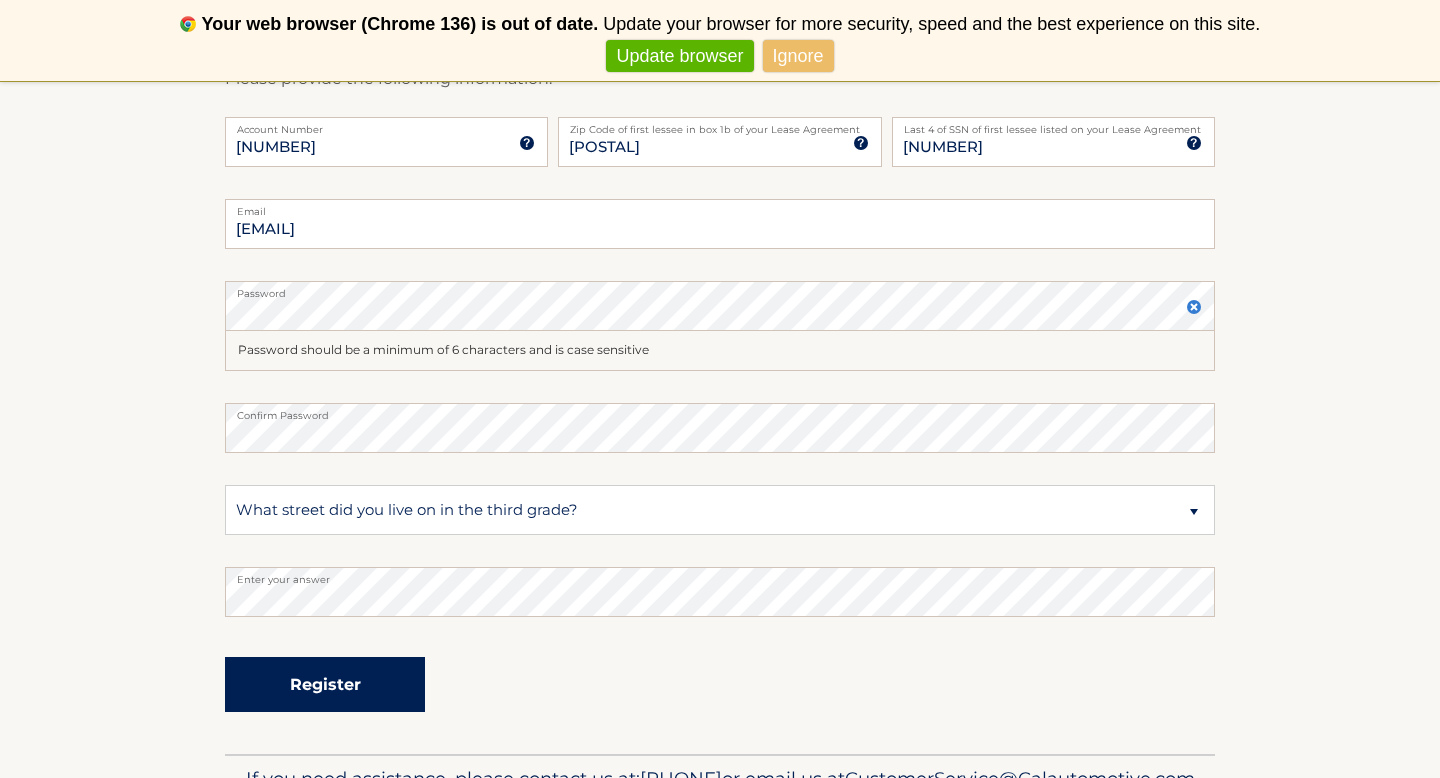 click on "Register" at bounding box center [325, 684] 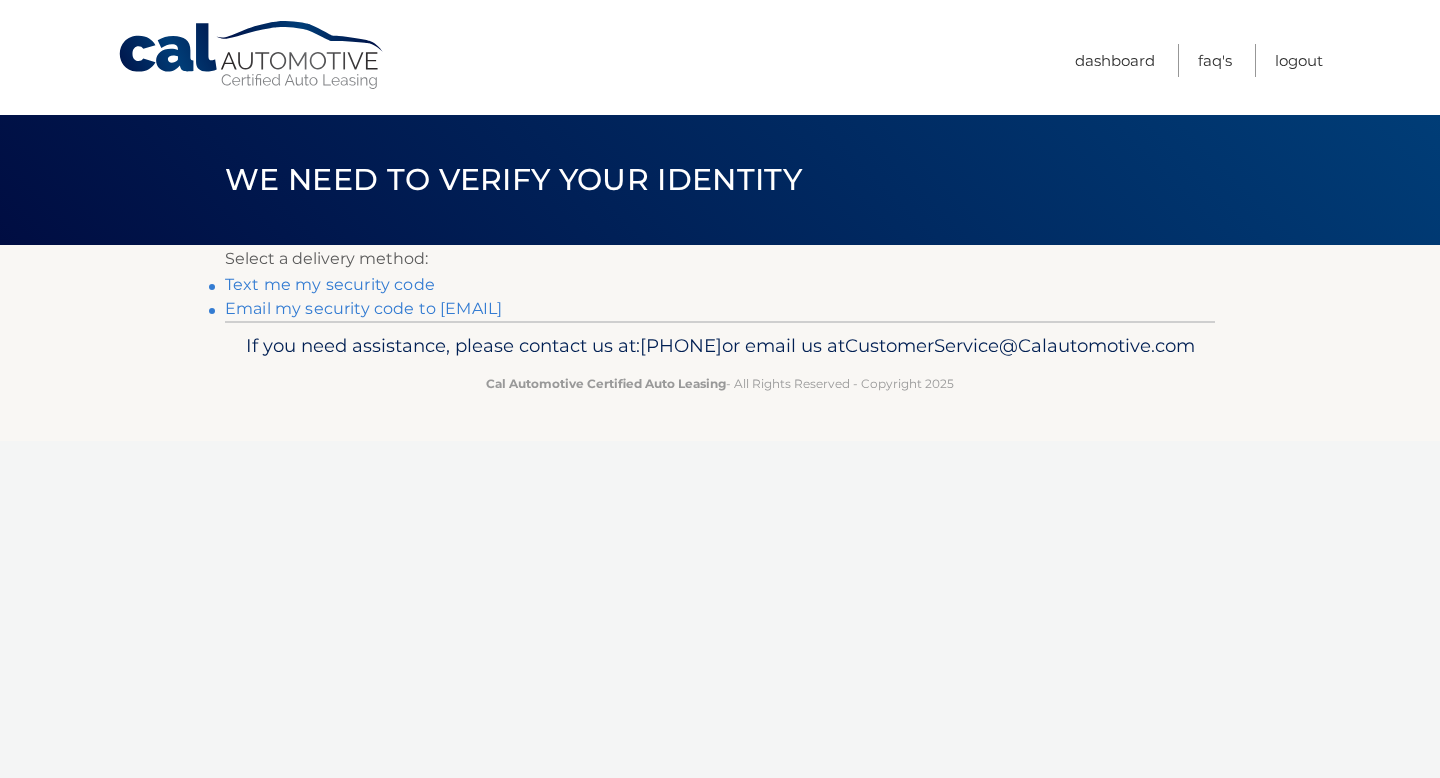 scroll, scrollTop: 0, scrollLeft: 0, axis: both 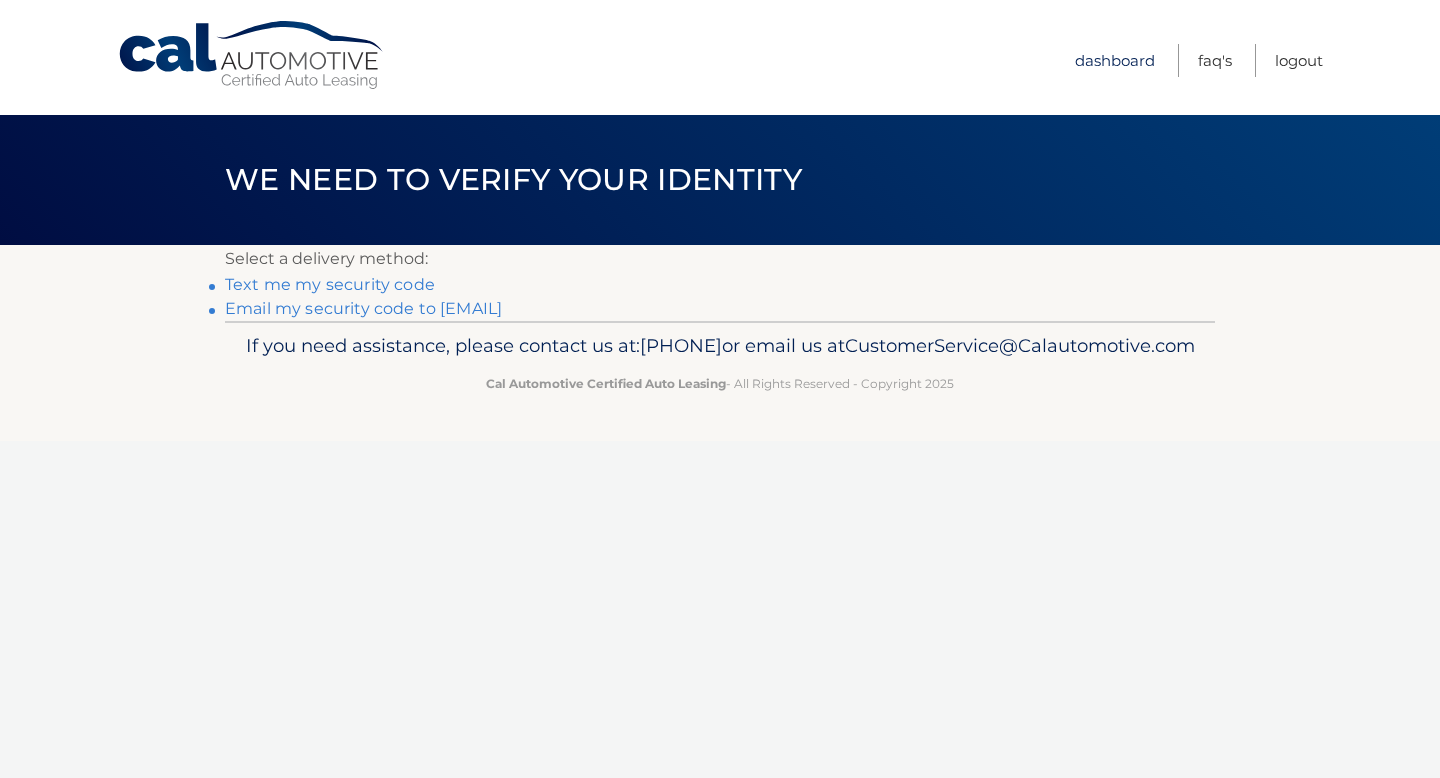 click on "Dashboard" at bounding box center [1115, 60] 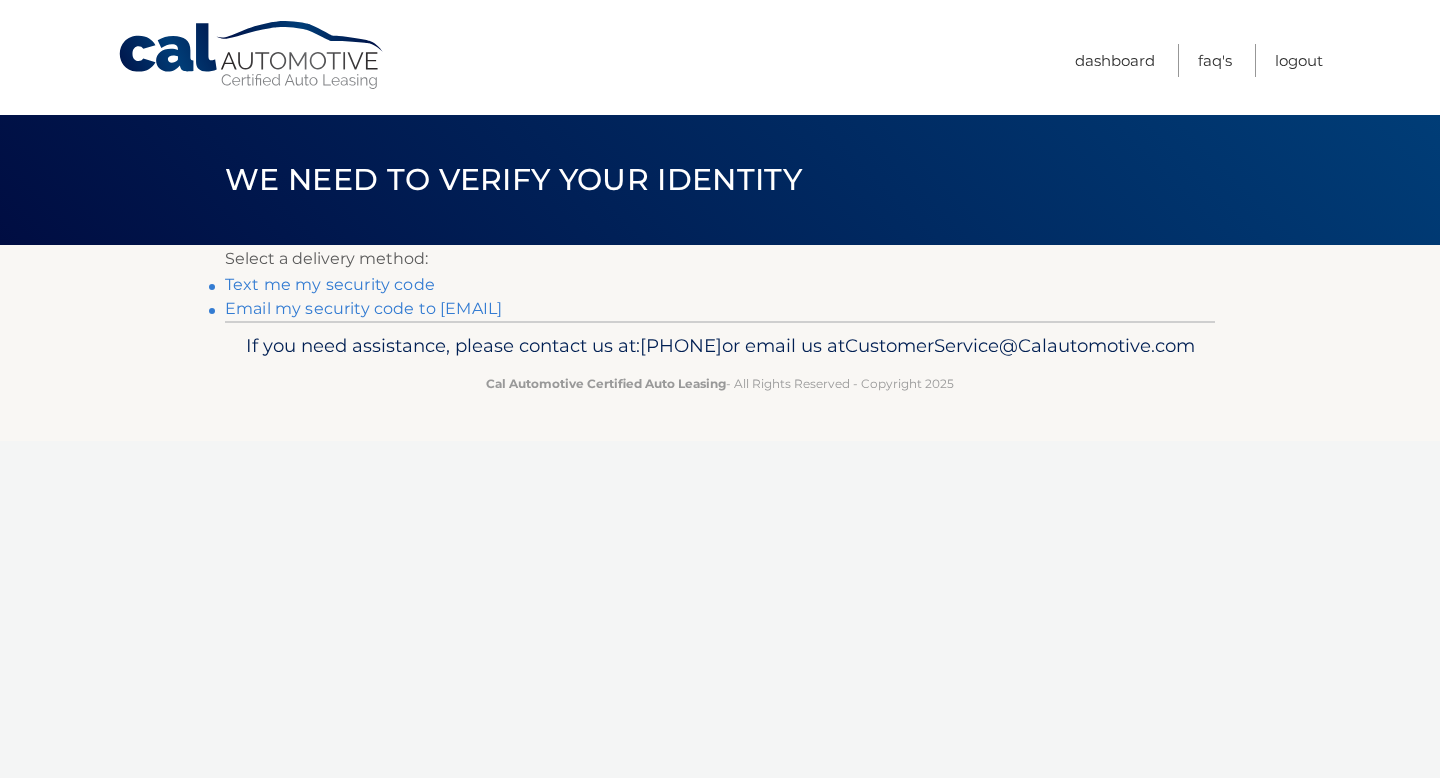 scroll, scrollTop: 0, scrollLeft: 0, axis: both 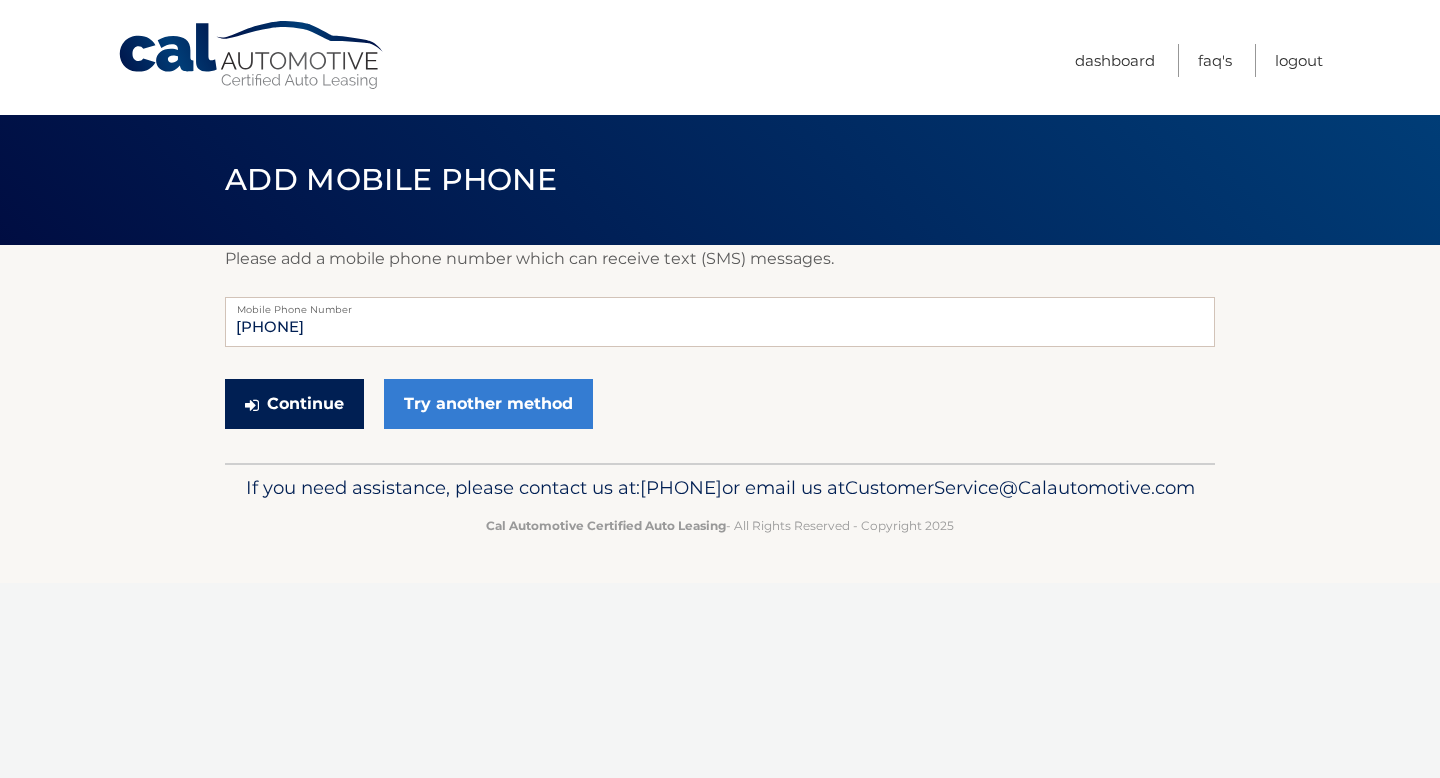 click on "Continue" at bounding box center (294, 404) 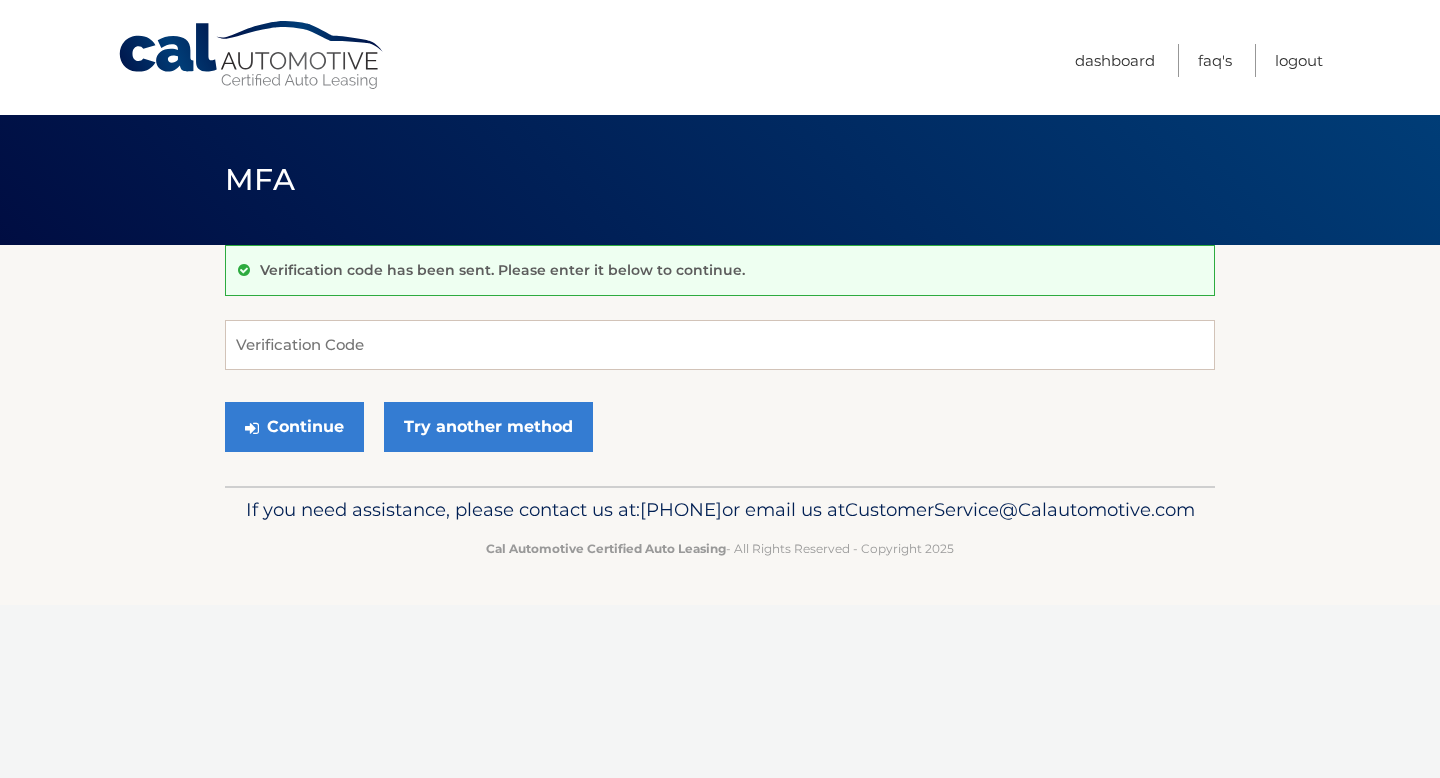 scroll, scrollTop: 0, scrollLeft: 0, axis: both 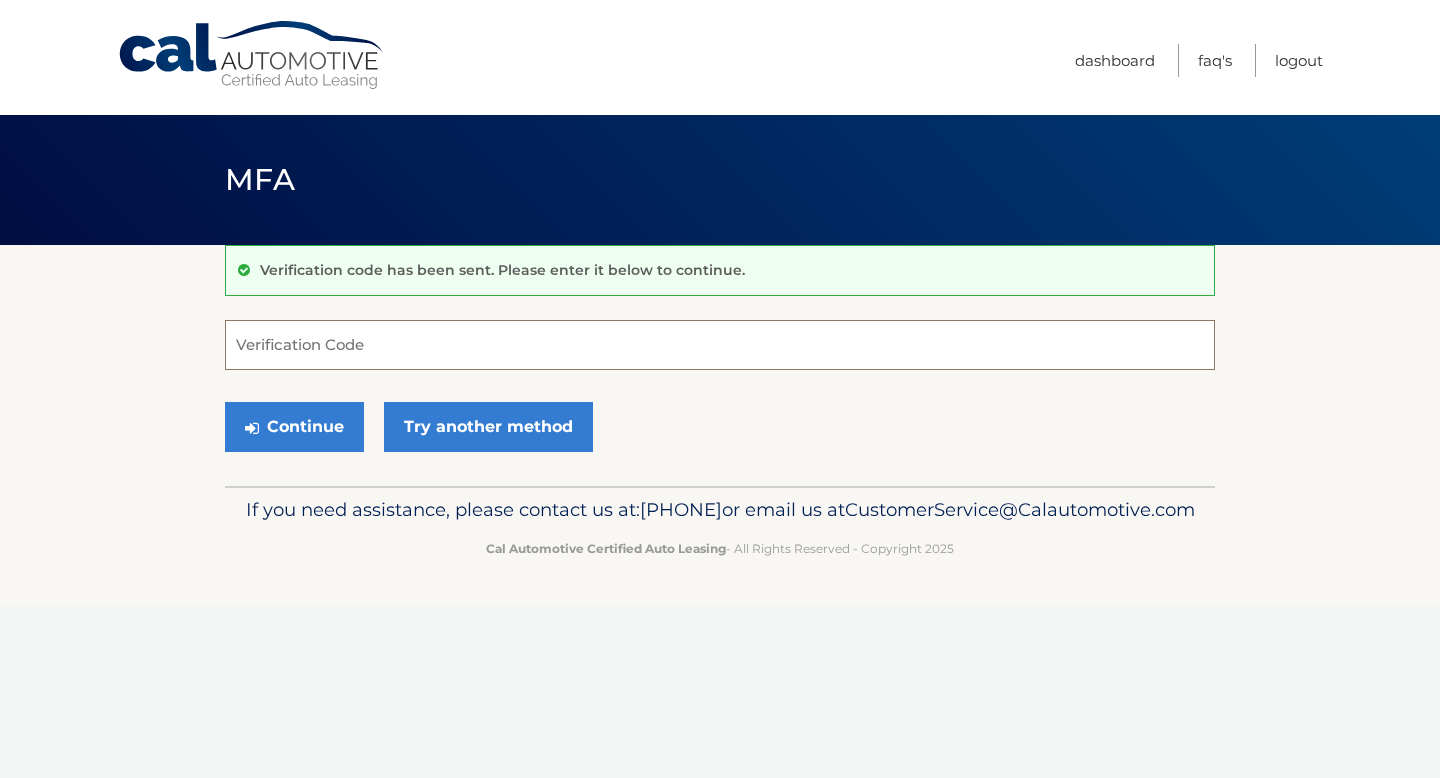 click on "Verification Code" at bounding box center (720, 345) 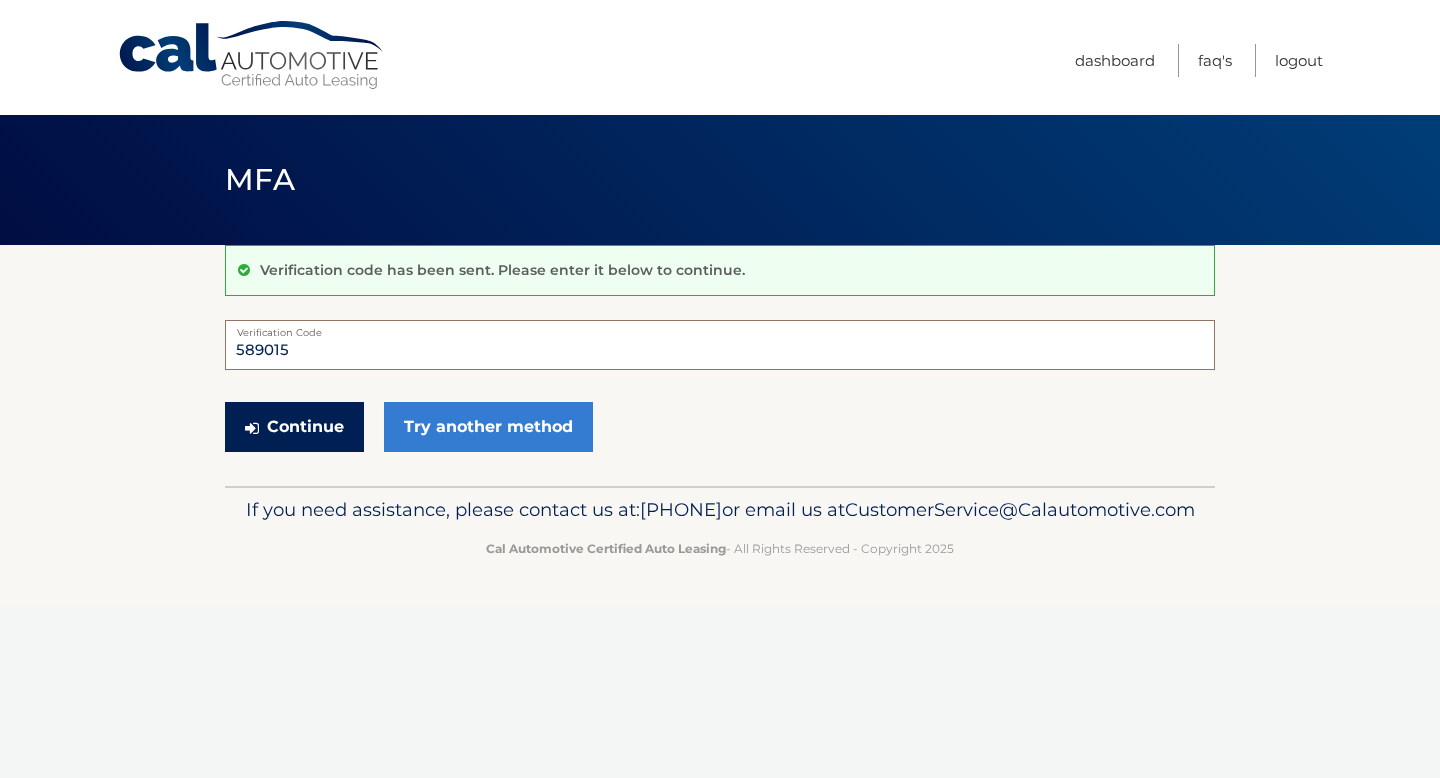 type on "589015" 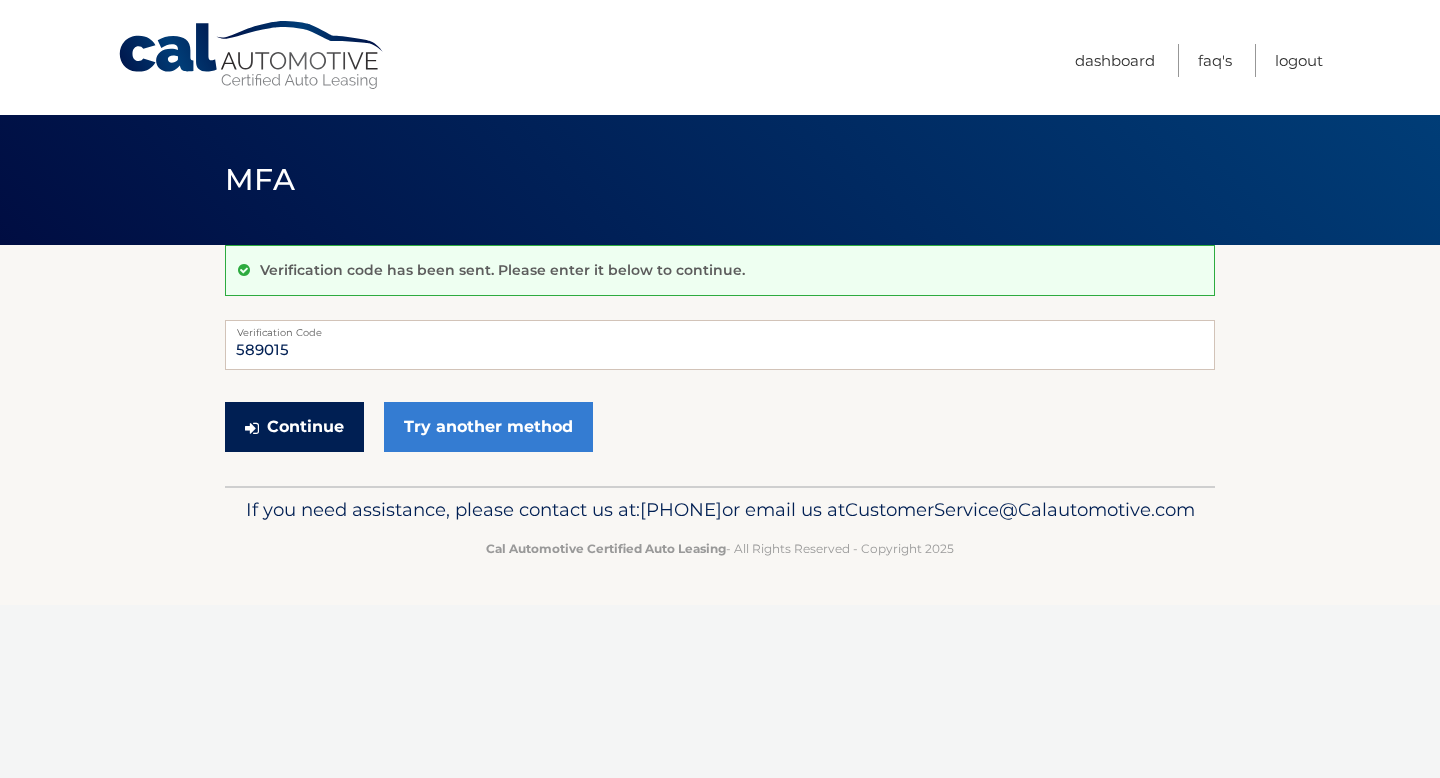 click on "Continue" at bounding box center (294, 427) 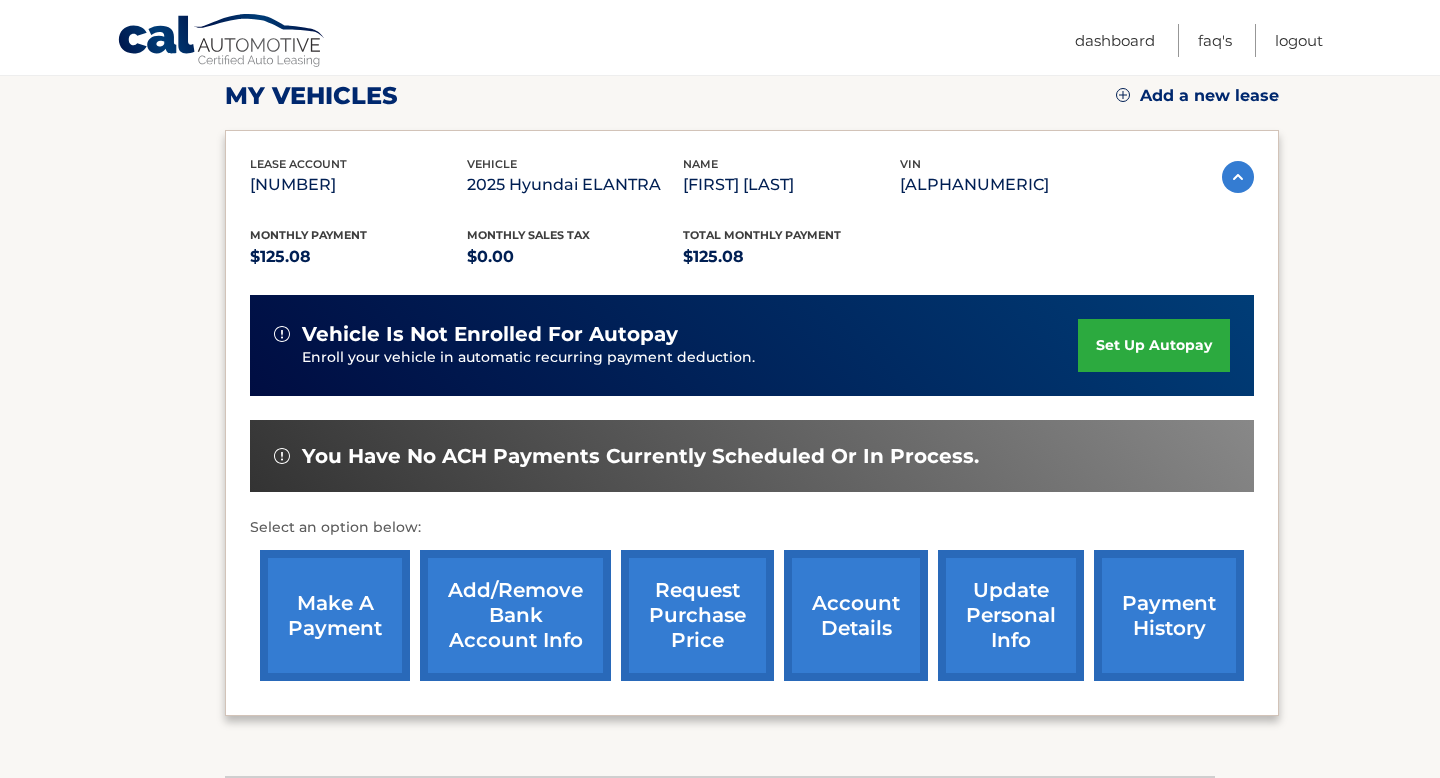 scroll, scrollTop: 285, scrollLeft: 0, axis: vertical 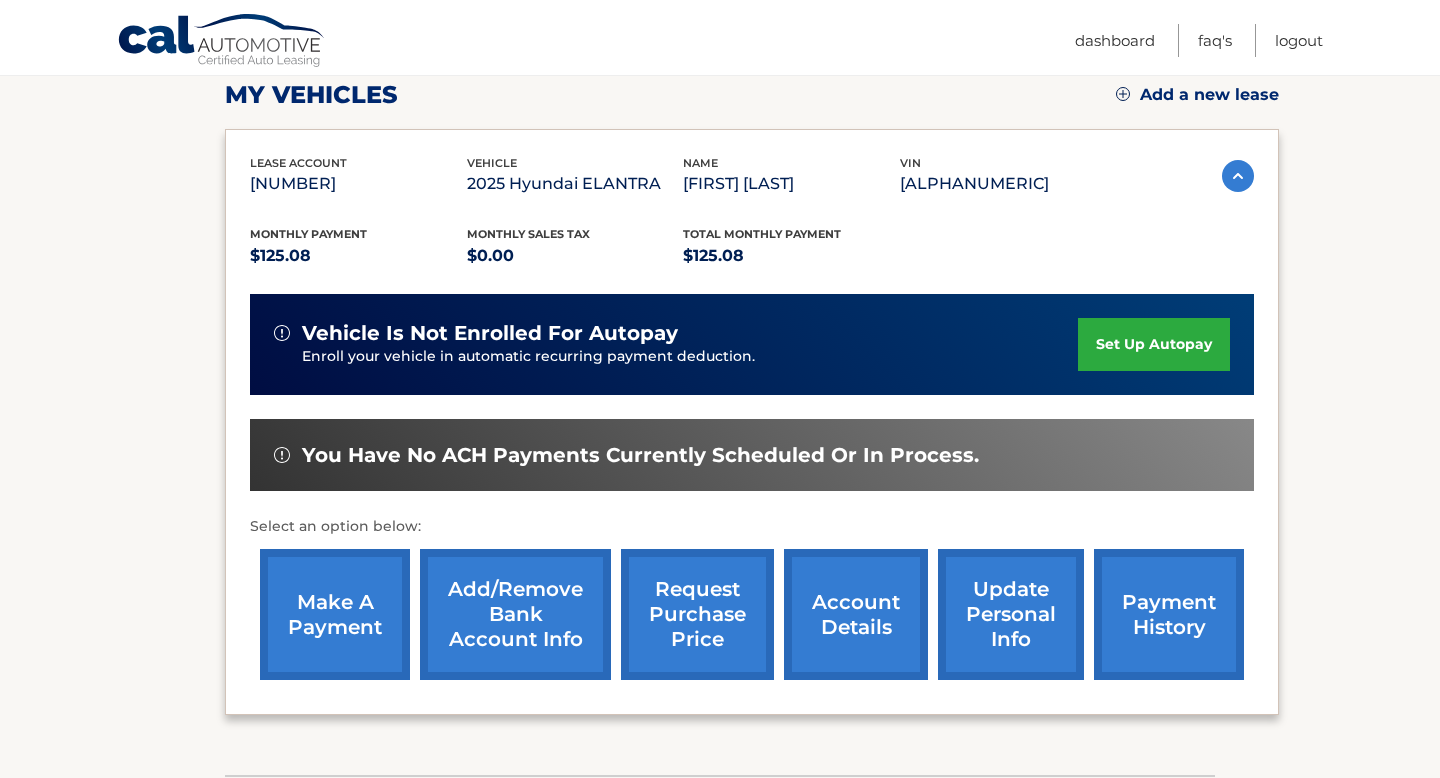 click on "set up autopay" at bounding box center (1154, 344) 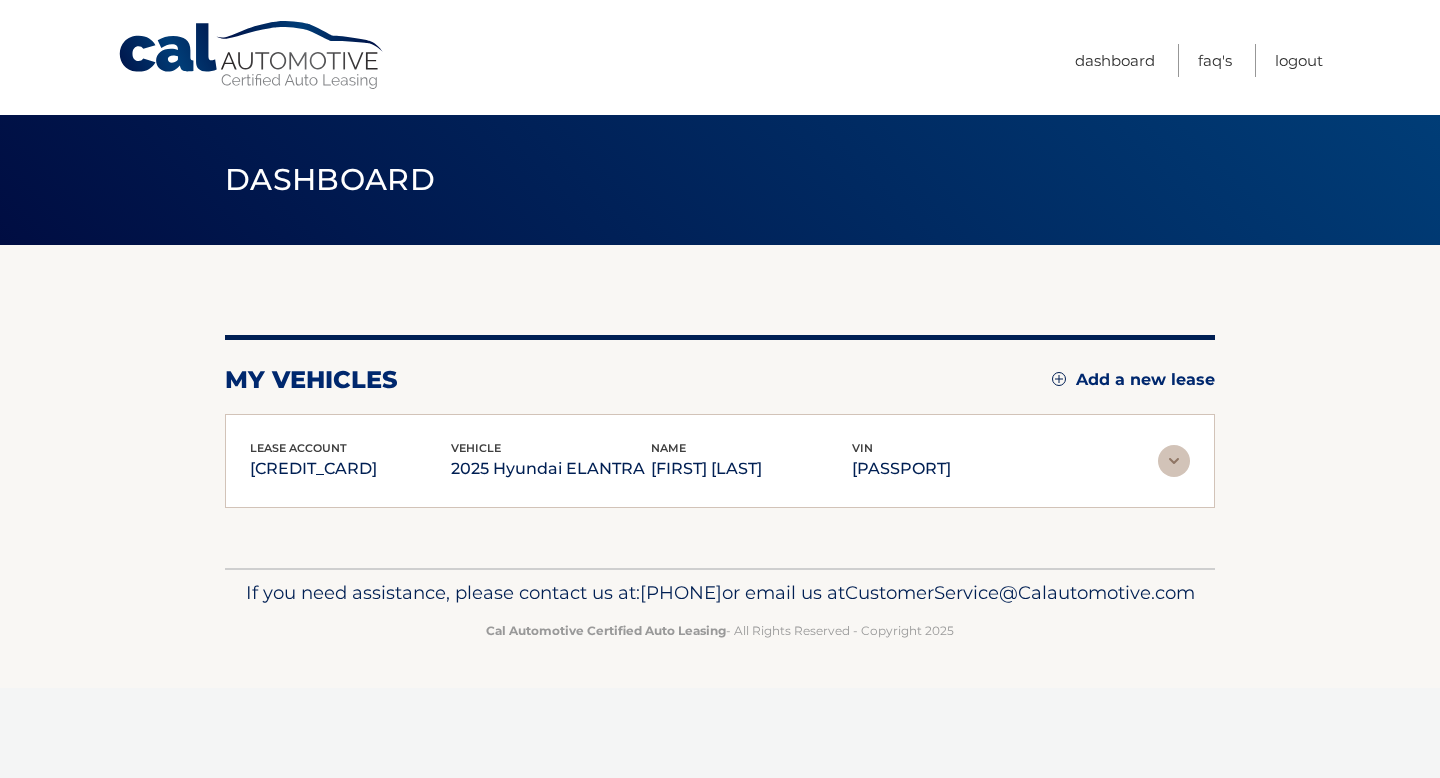 scroll, scrollTop: 0, scrollLeft: 0, axis: both 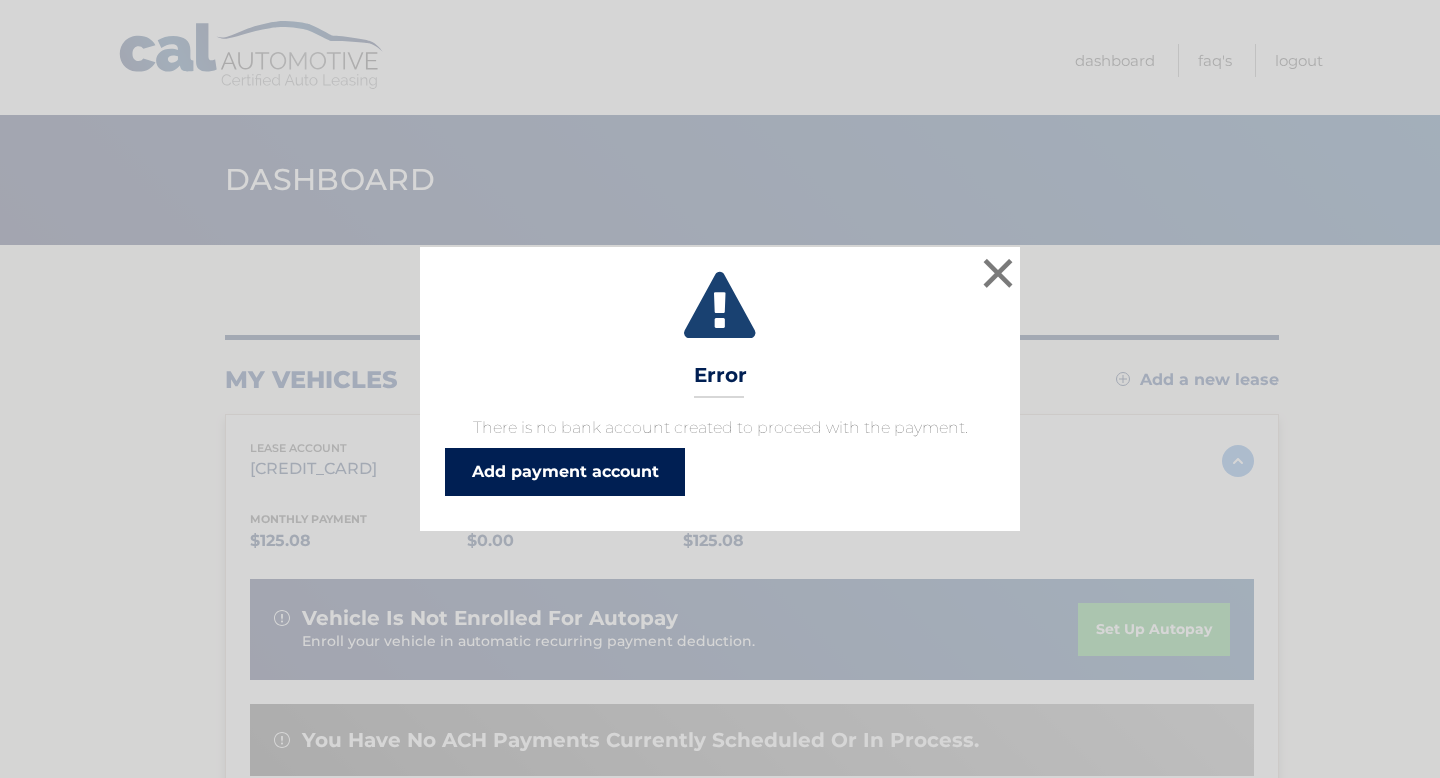 click on "Add payment account" at bounding box center [565, 472] 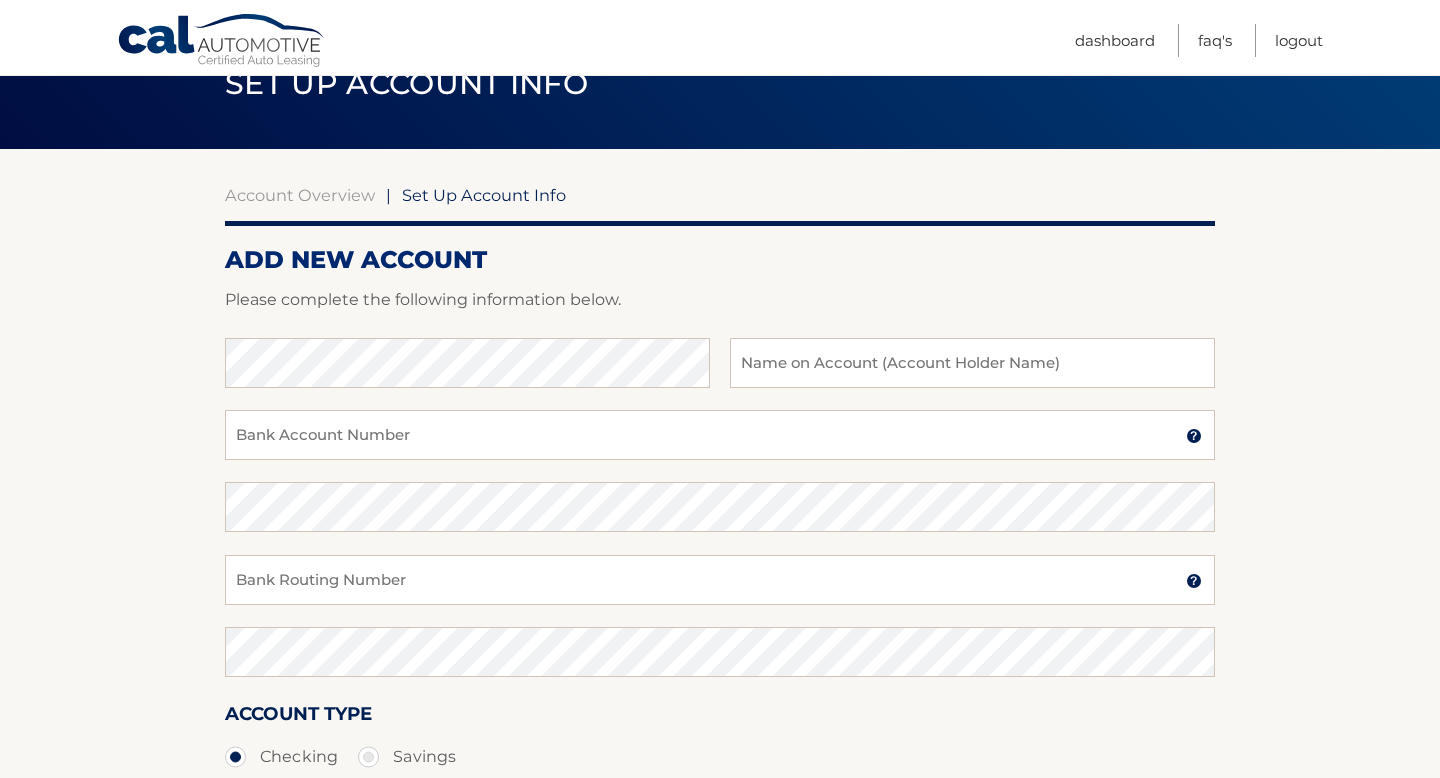 scroll, scrollTop: 256, scrollLeft: 0, axis: vertical 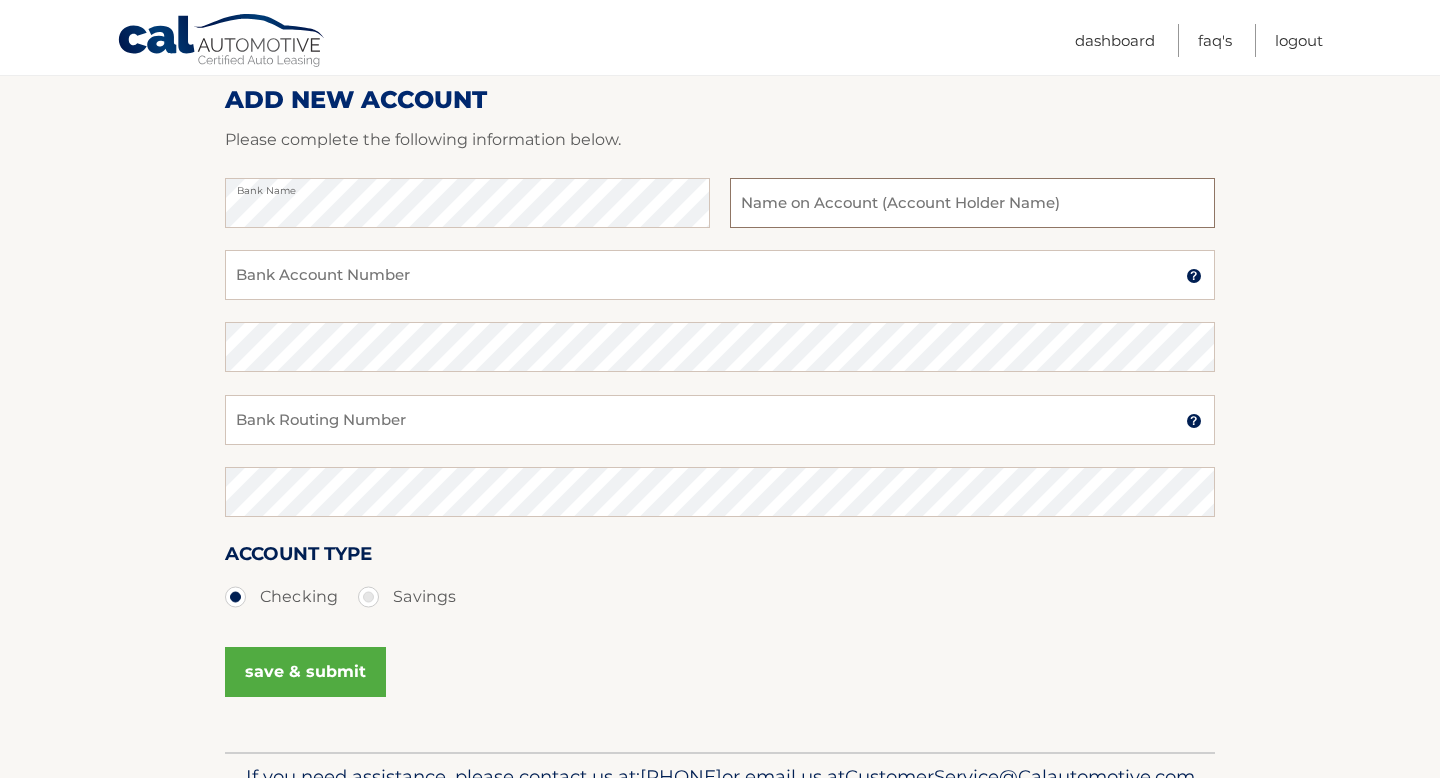 click at bounding box center [972, 203] 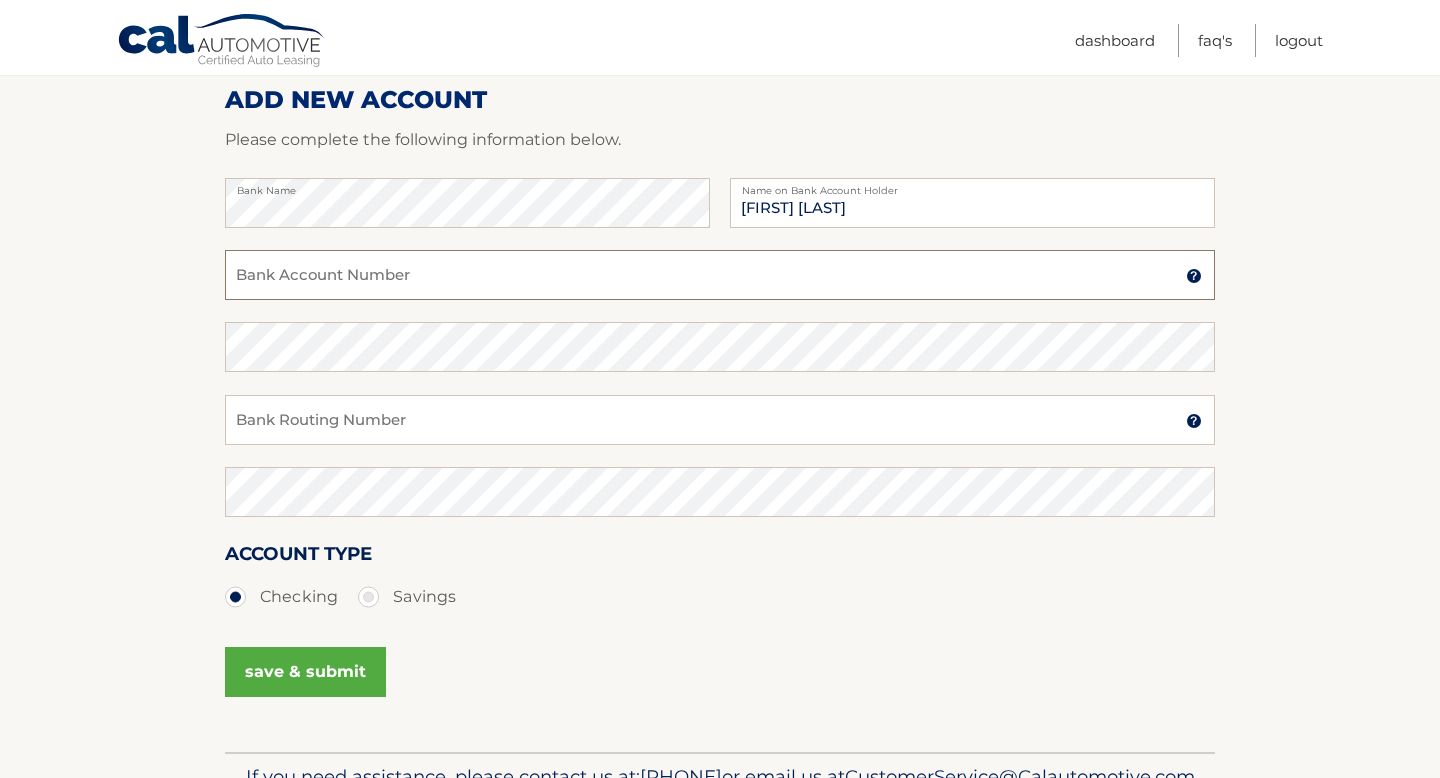 click on "Bank Account Number" at bounding box center [720, 275] 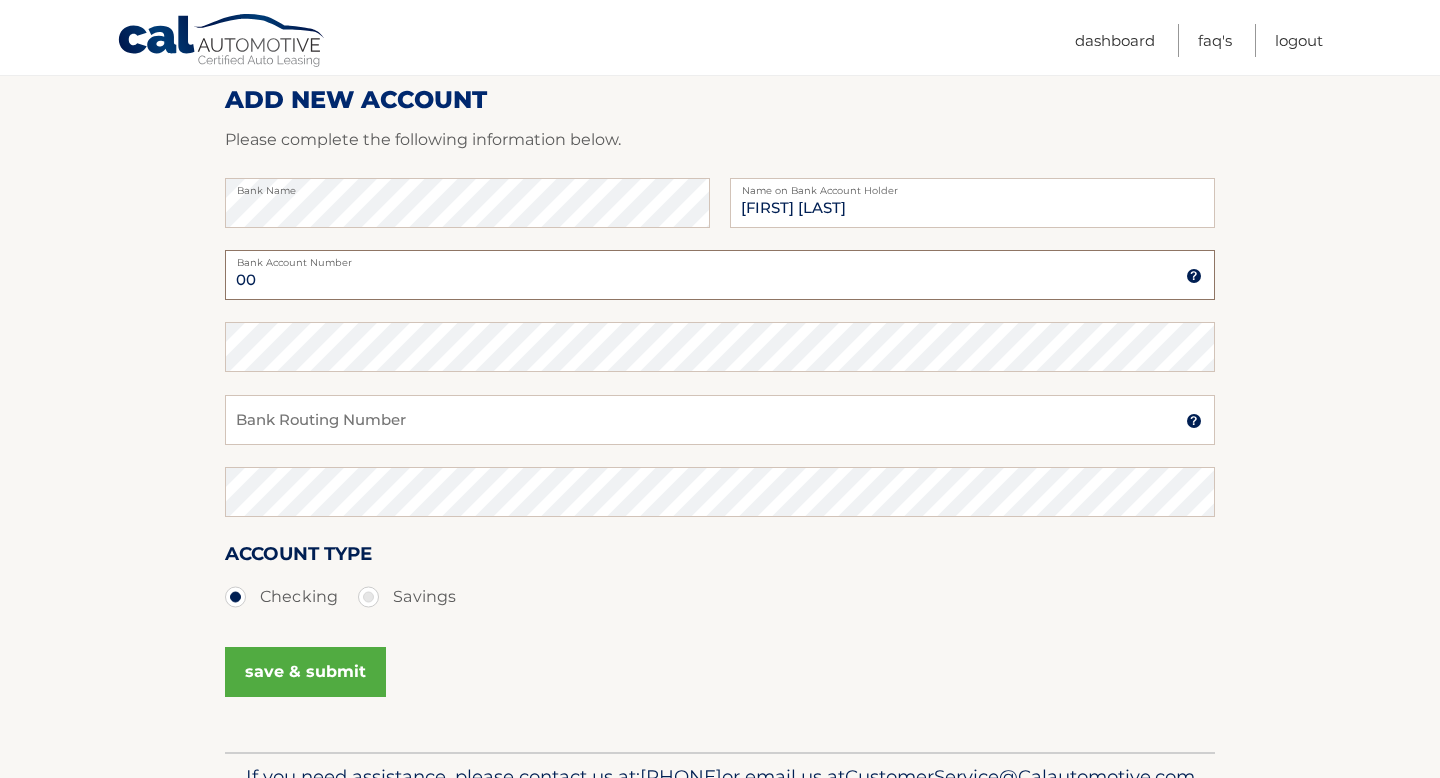 type on "0" 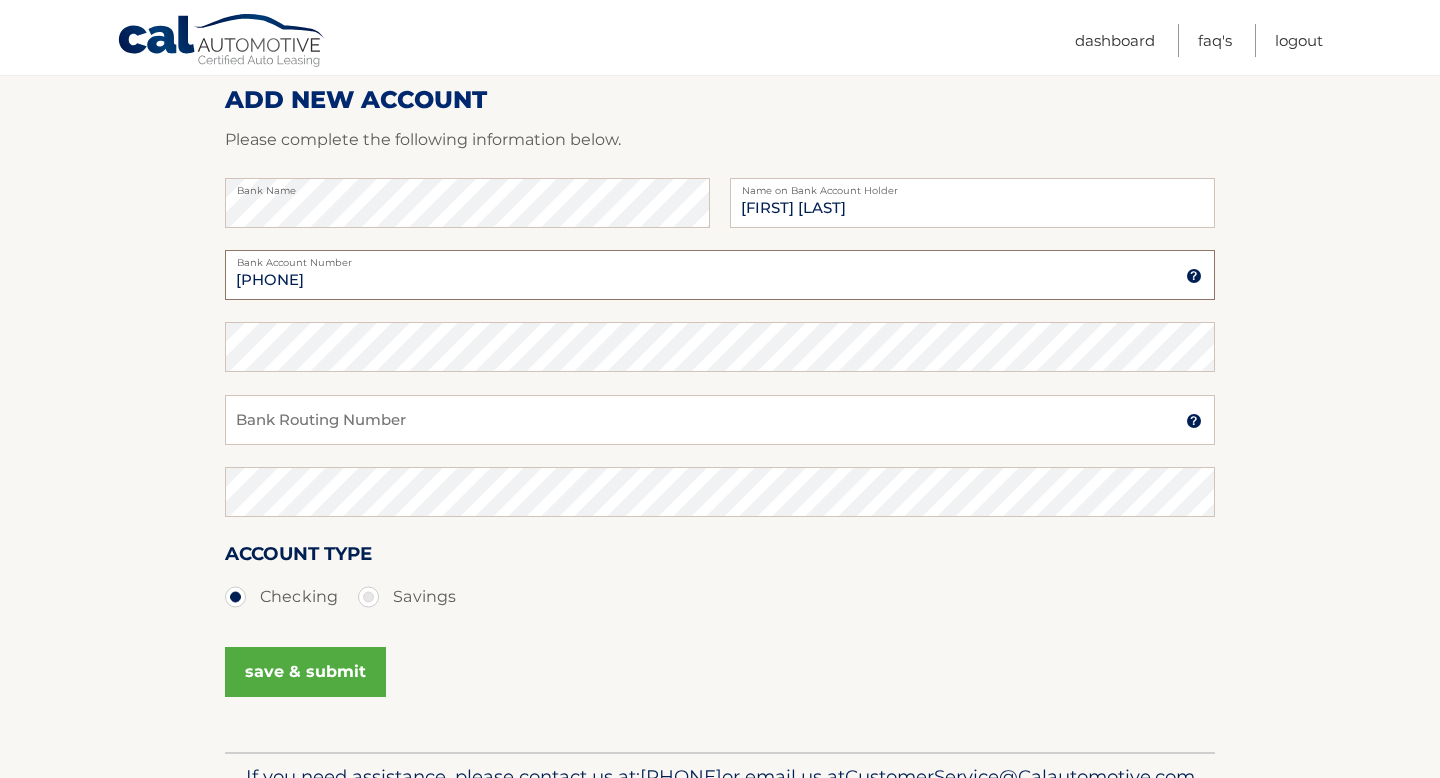 type on "[PHONE]" 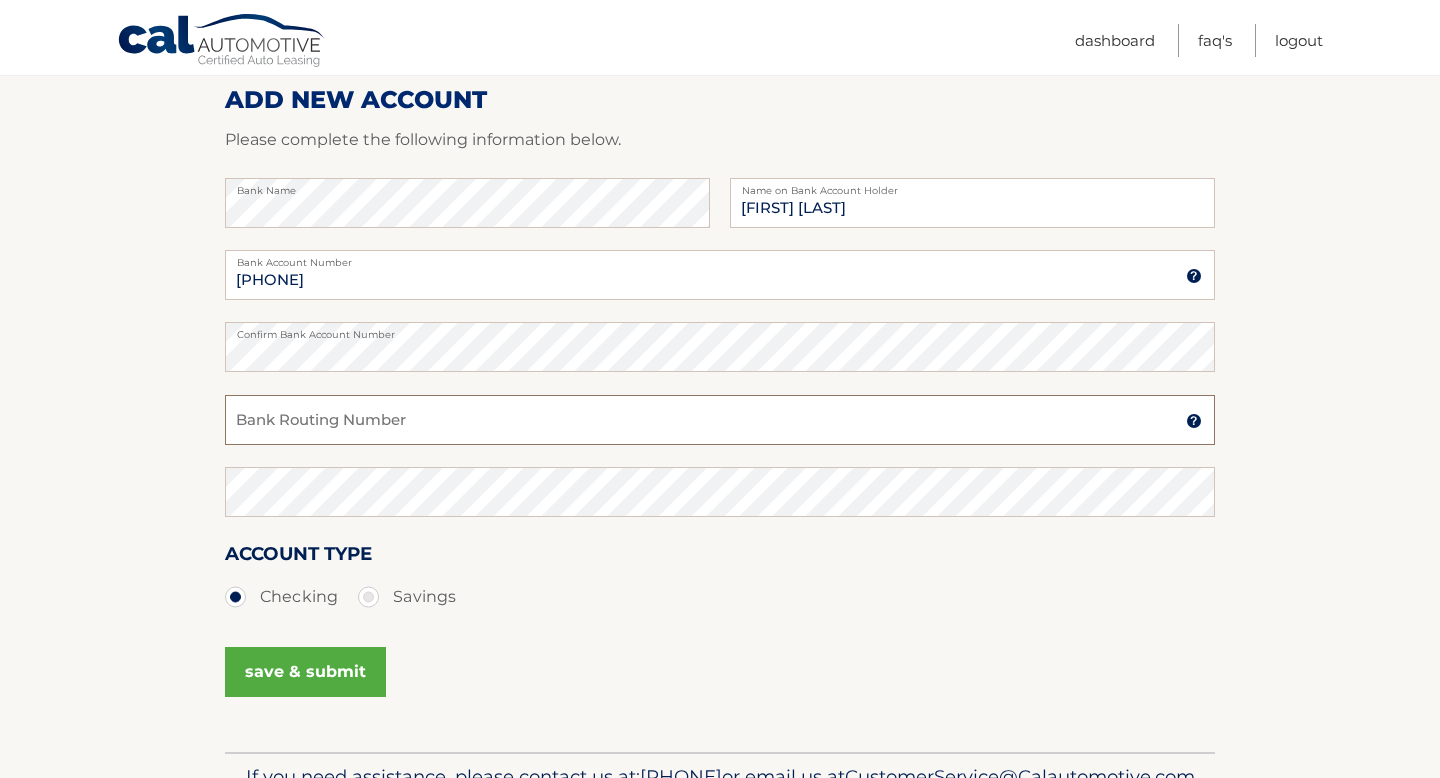 click on "Bank Routing Number" at bounding box center (720, 420) 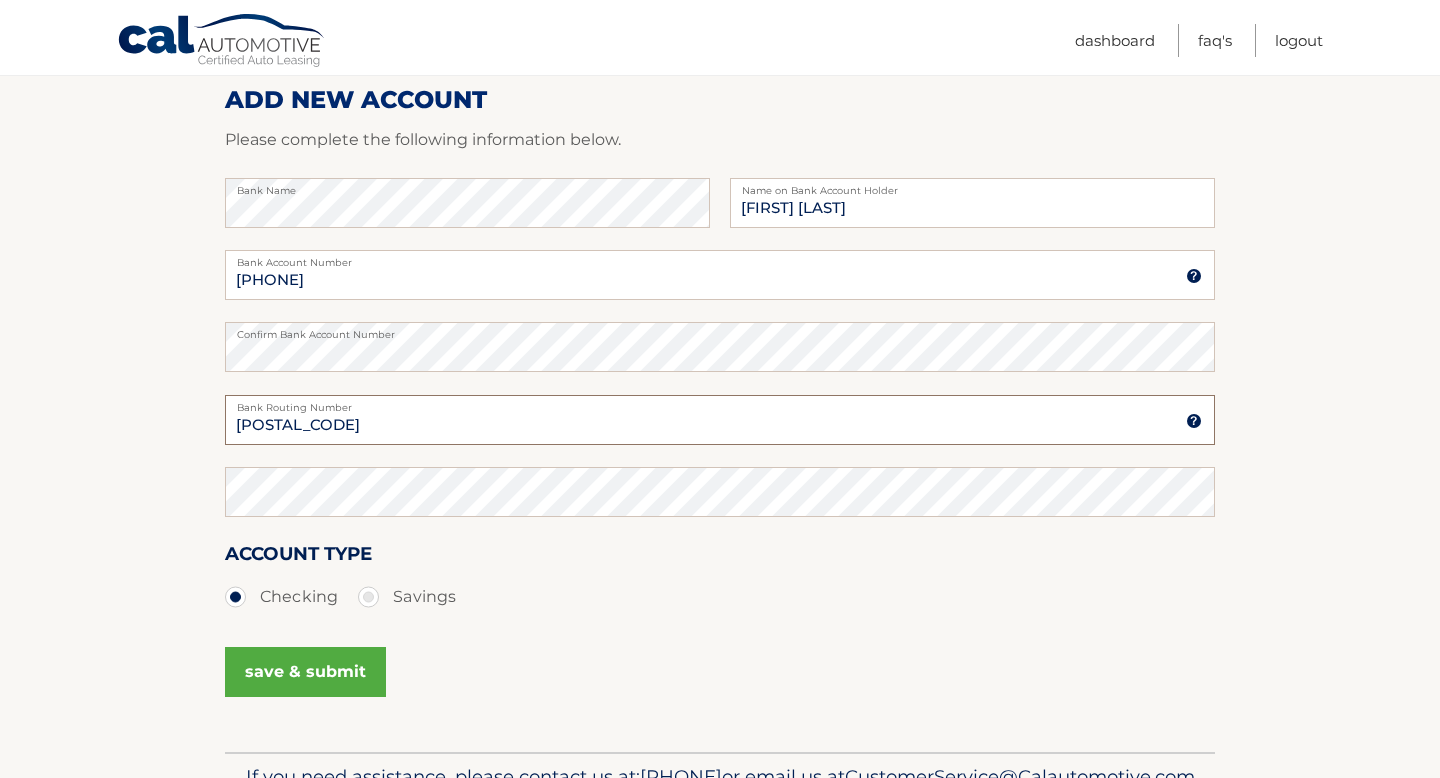 type on "[POSTAL_CODE]" 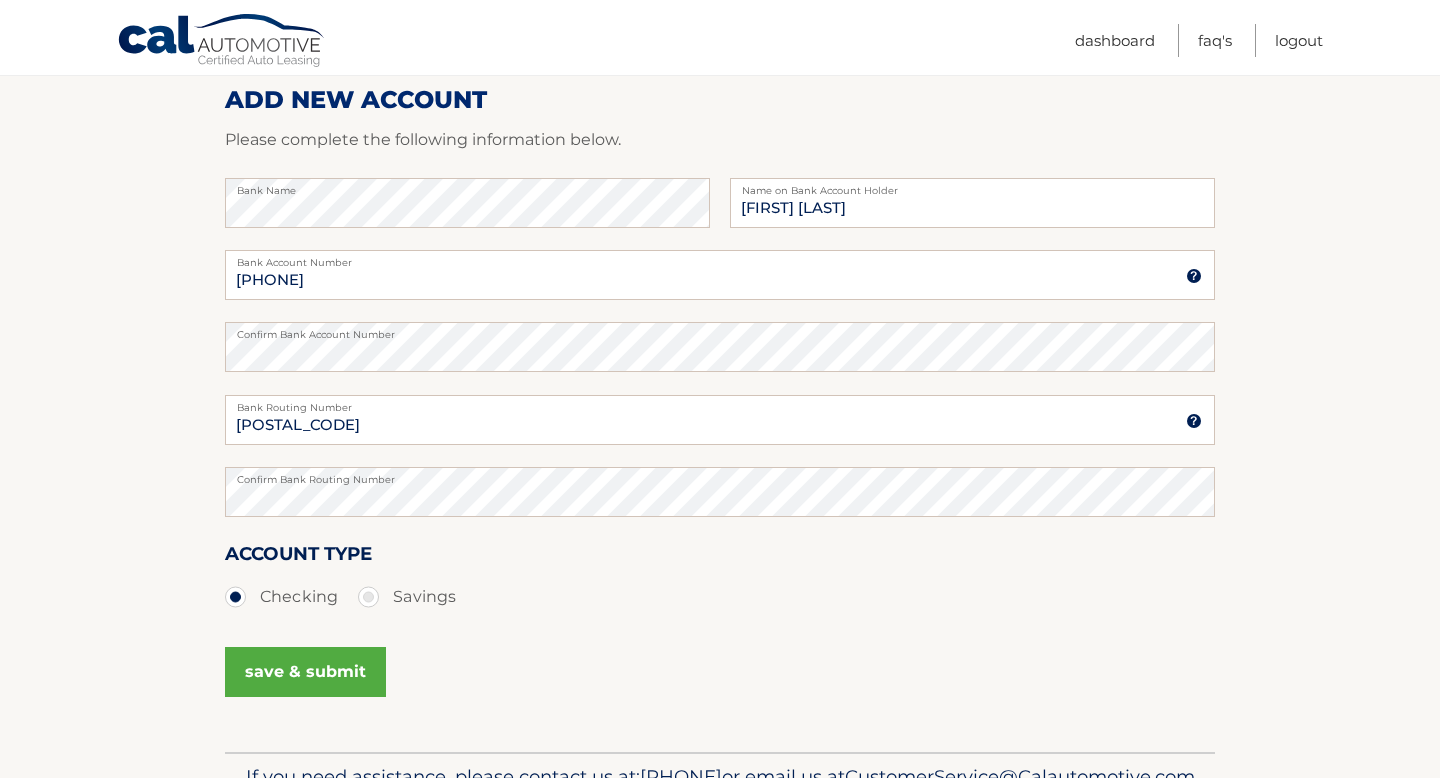 click on "save & submit" at bounding box center (305, 672) 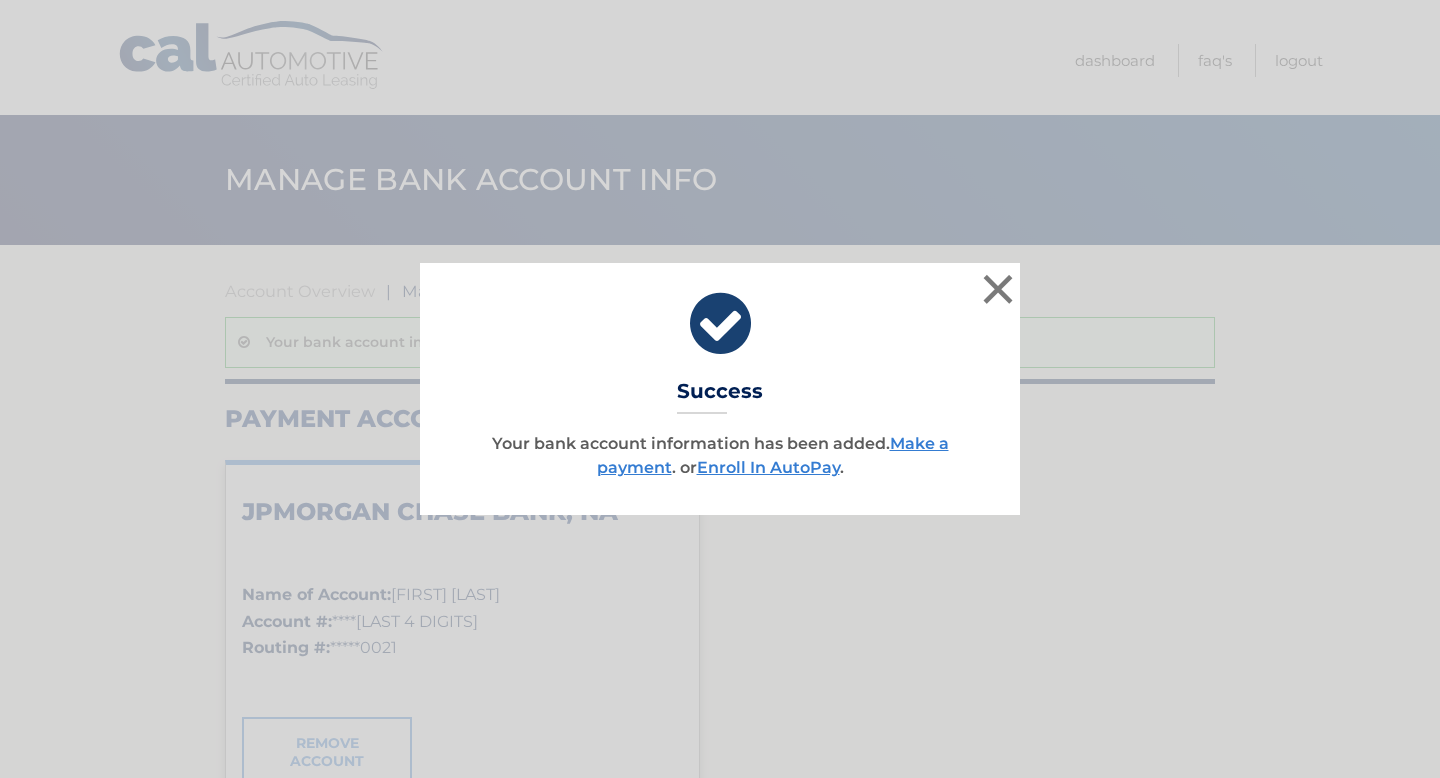 scroll, scrollTop: 0, scrollLeft: 0, axis: both 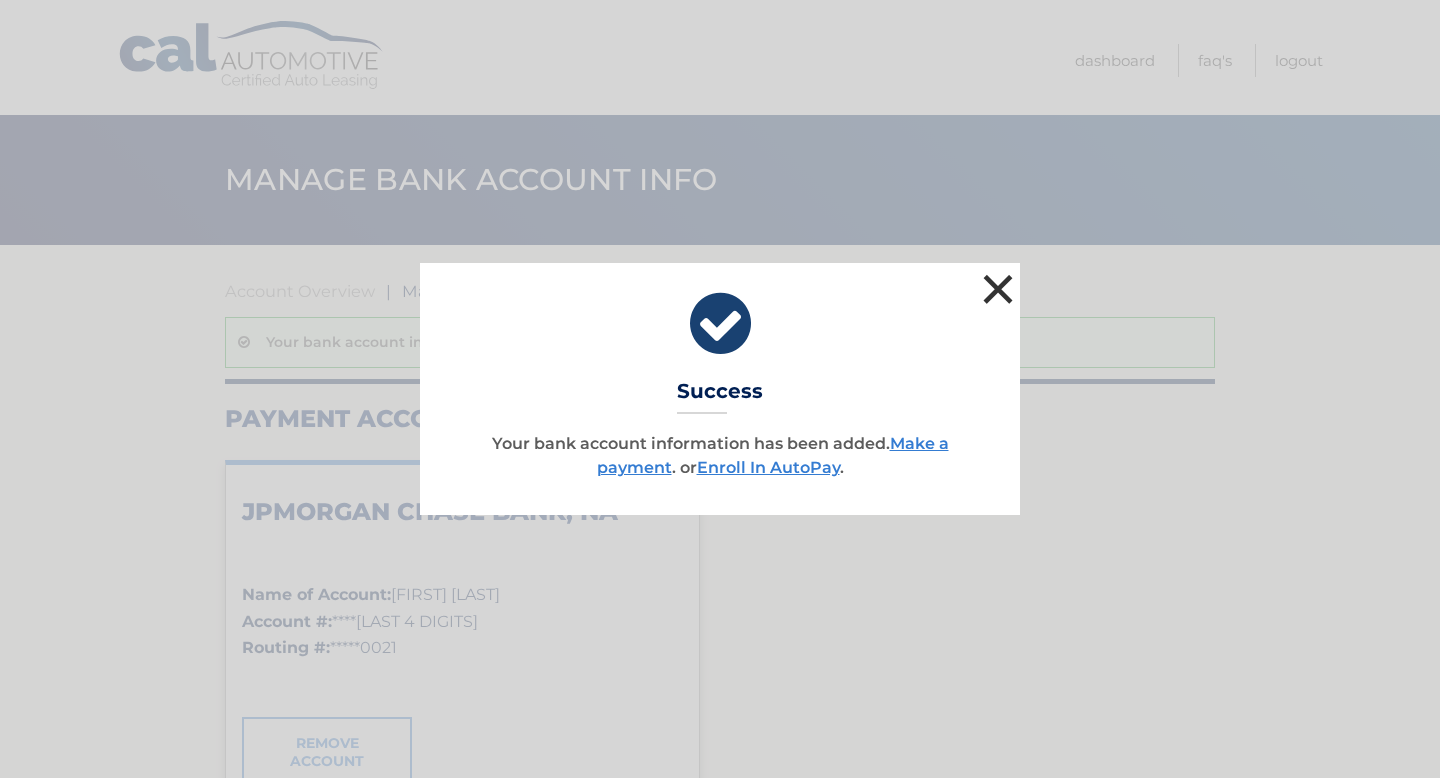 click on "×" at bounding box center (998, 289) 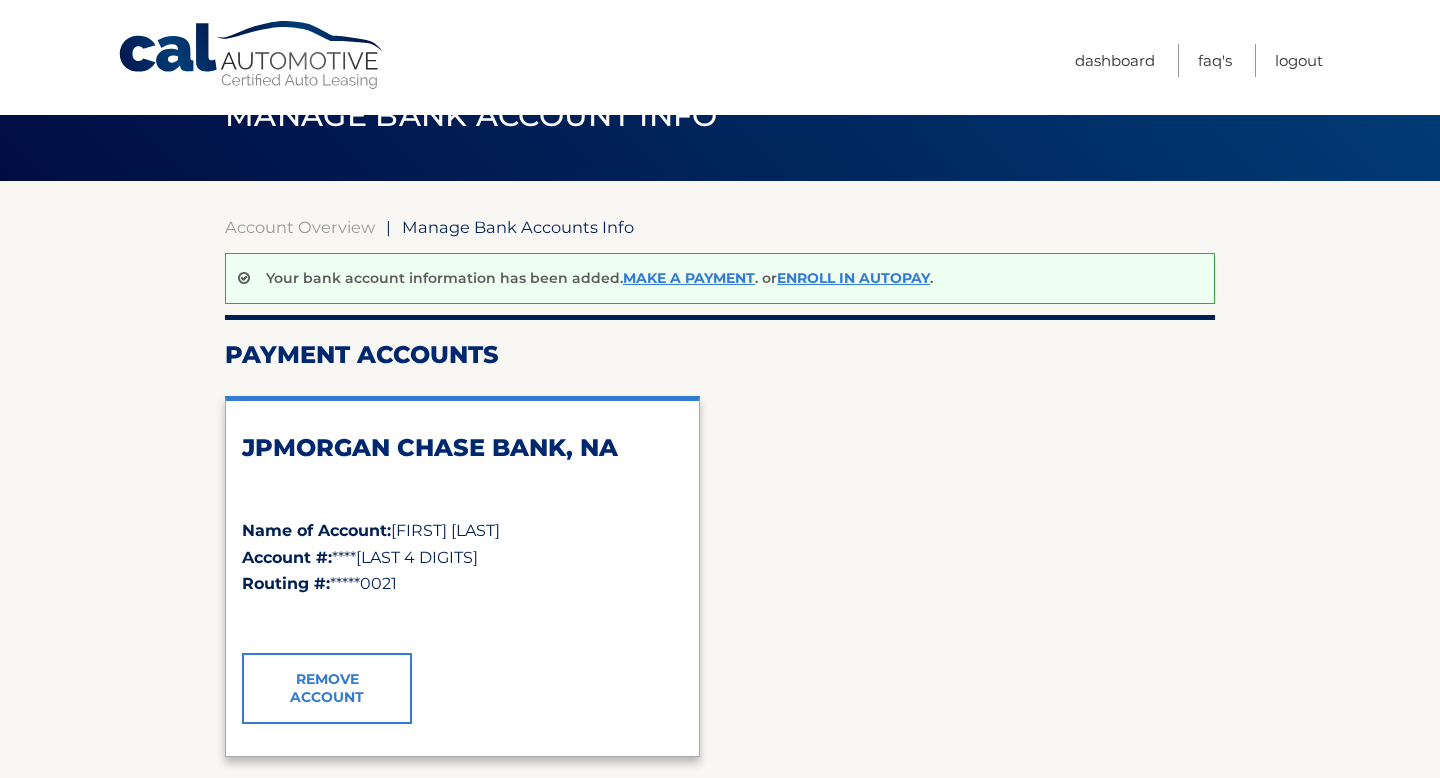 scroll, scrollTop: 81, scrollLeft: 0, axis: vertical 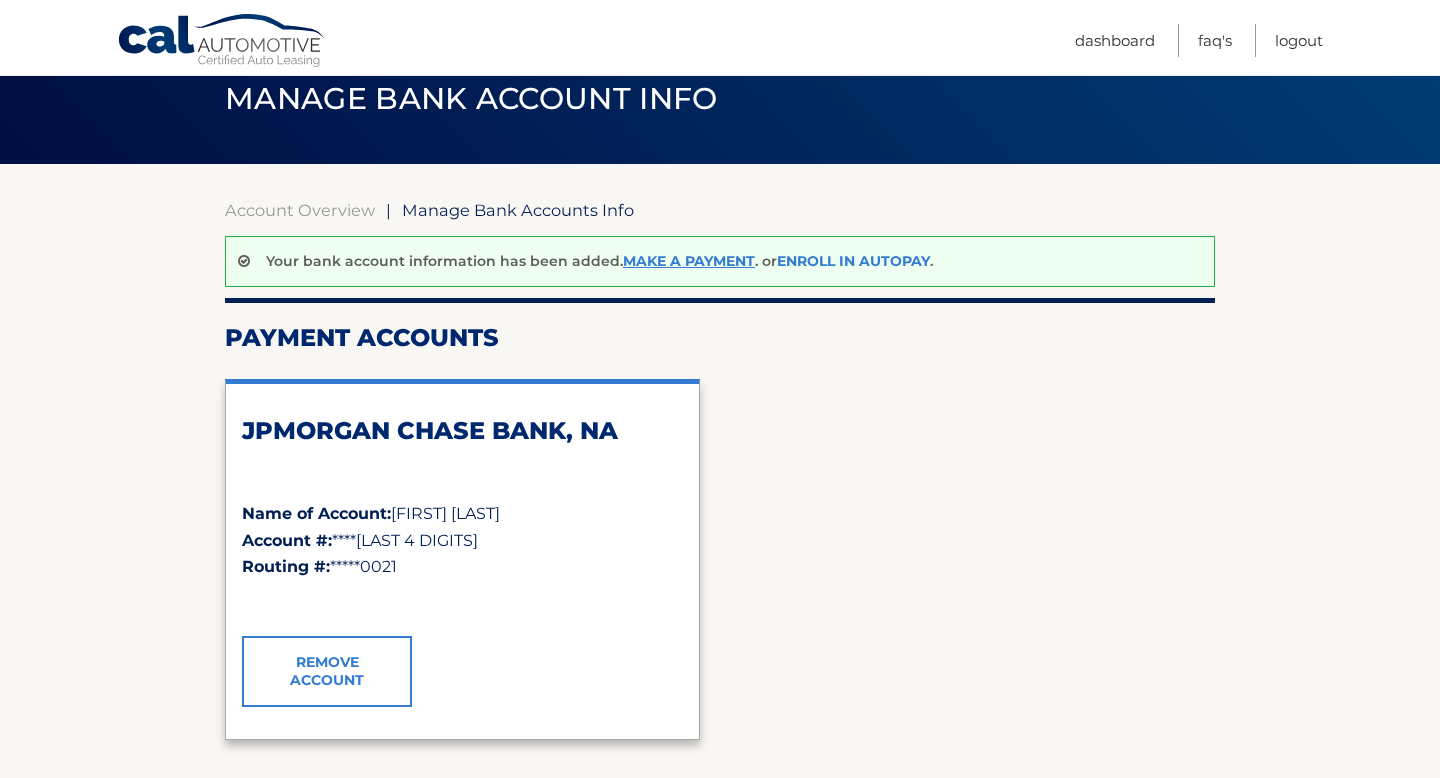 click on "Enroll In AutoPay" at bounding box center (853, 261) 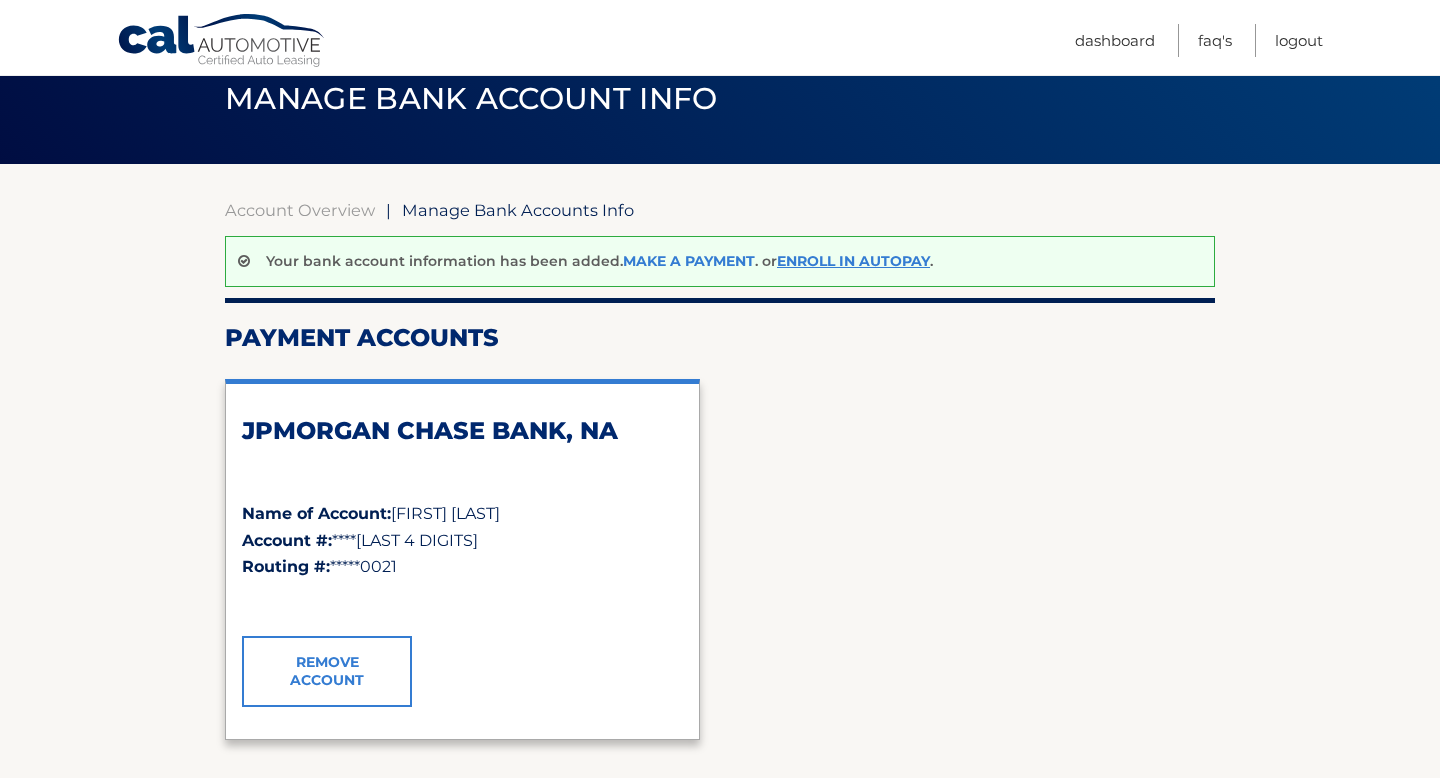 click on "Make a payment" at bounding box center [689, 261] 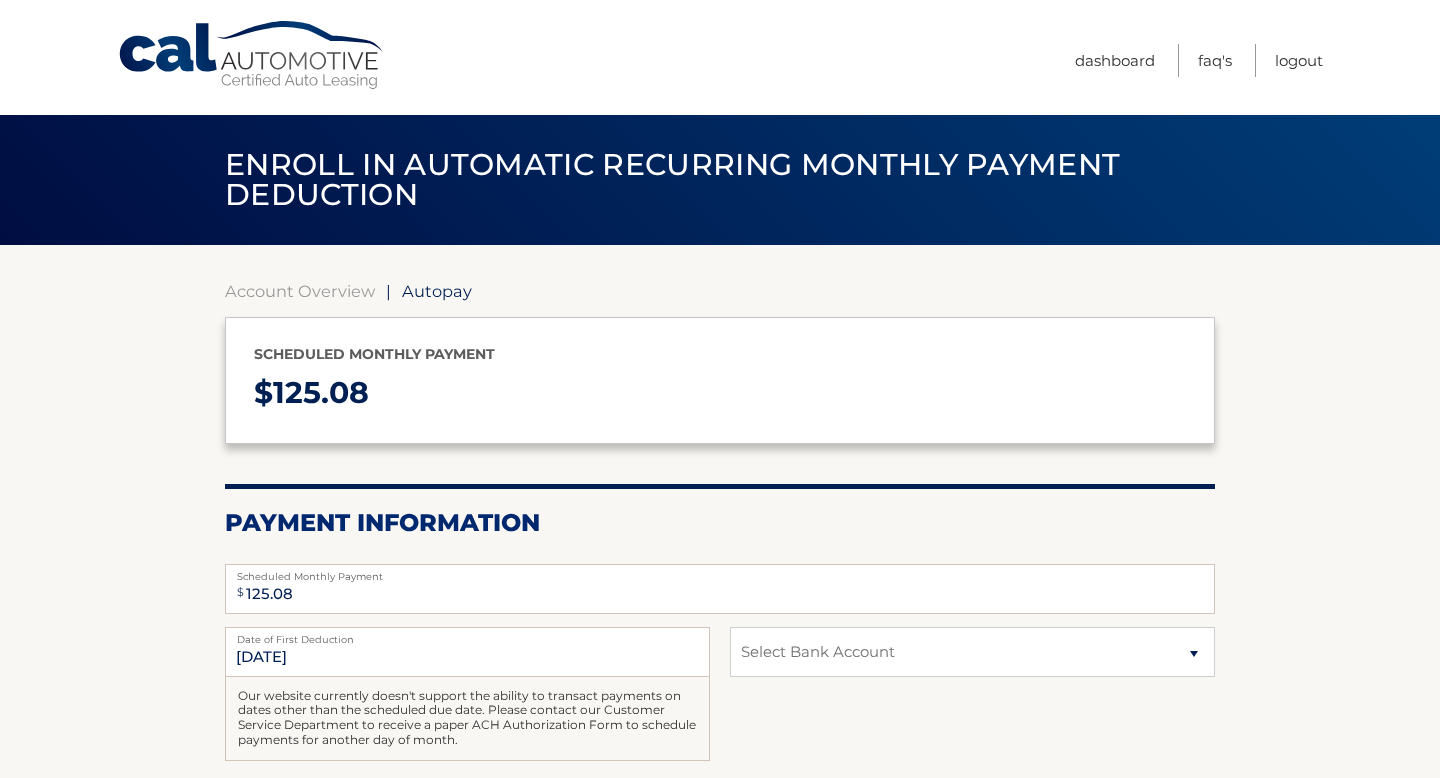 select on "[UUID]" 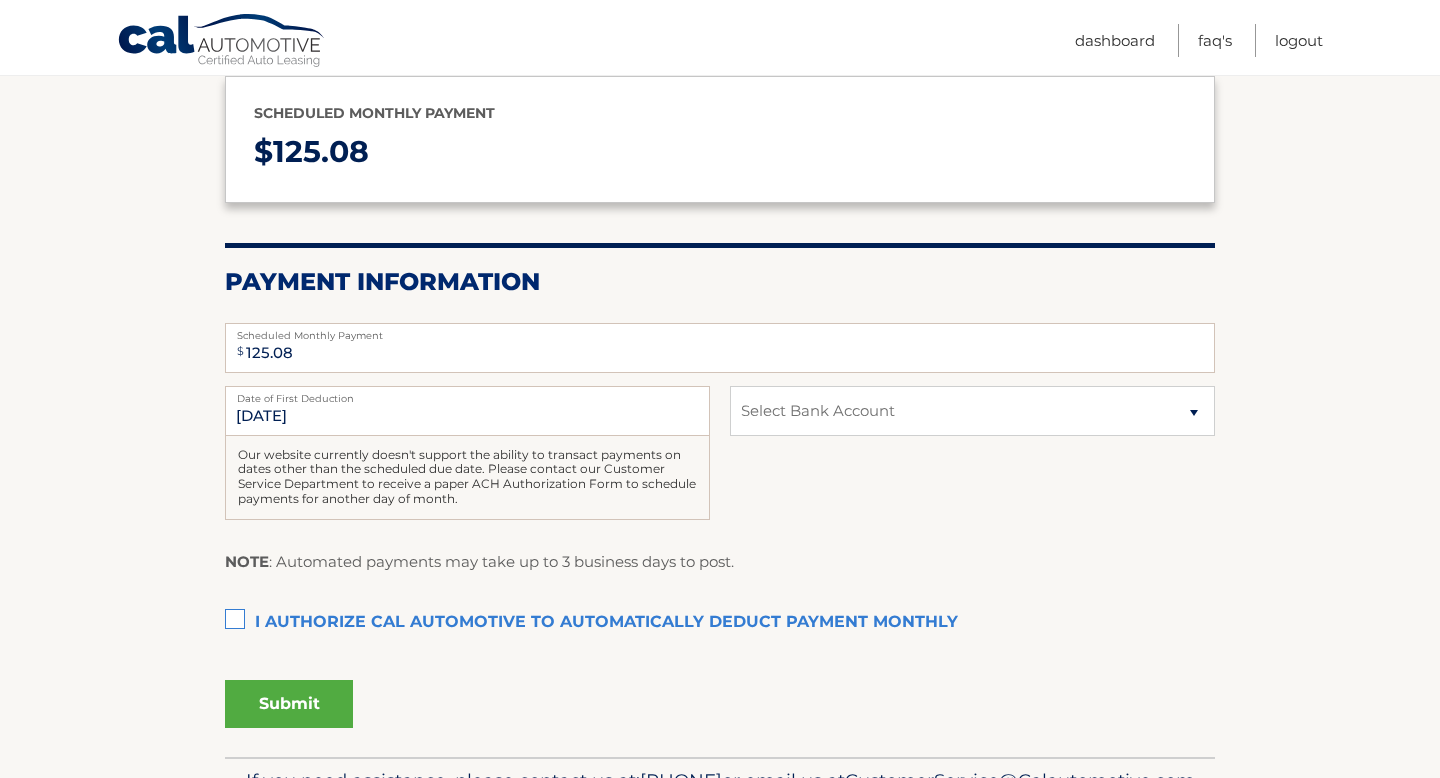 scroll, scrollTop: 242, scrollLeft: 0, axis: vertical 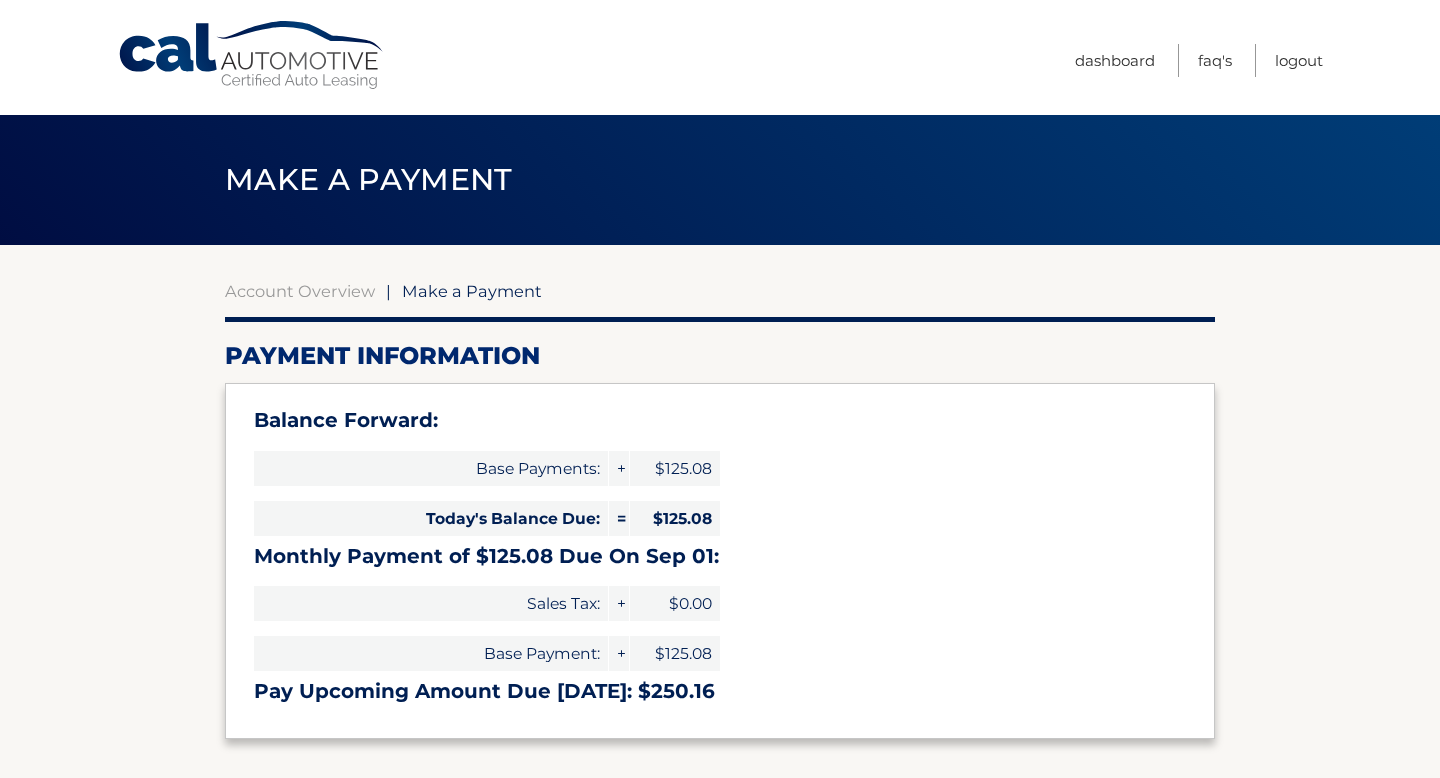 select on "MTE3ZTFjMjEtNTc5Yi00ZmJlLWE1MWMtN2RlYmMzMmMwZDVj" 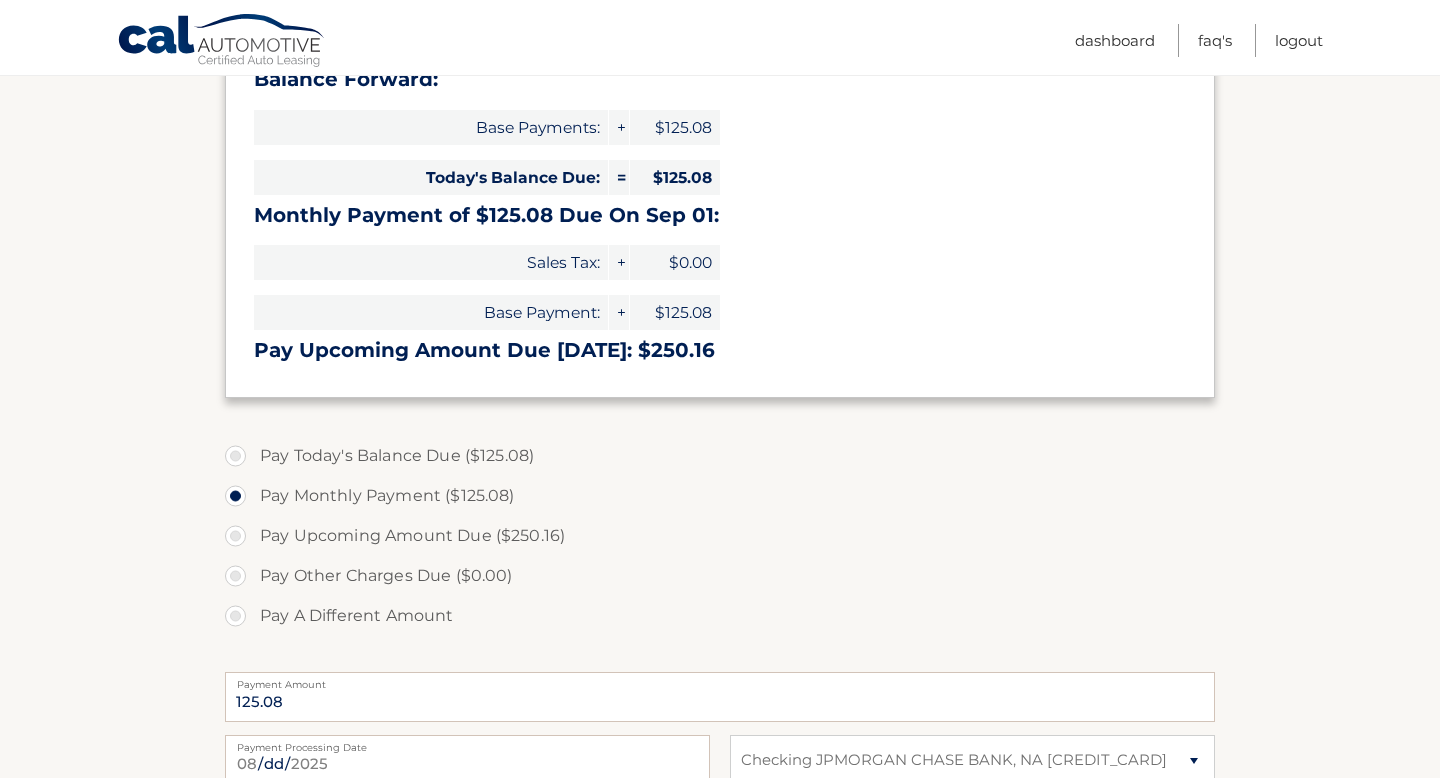 scroll, scrollTop: 348, scrollLeft: 0, axis: vertical 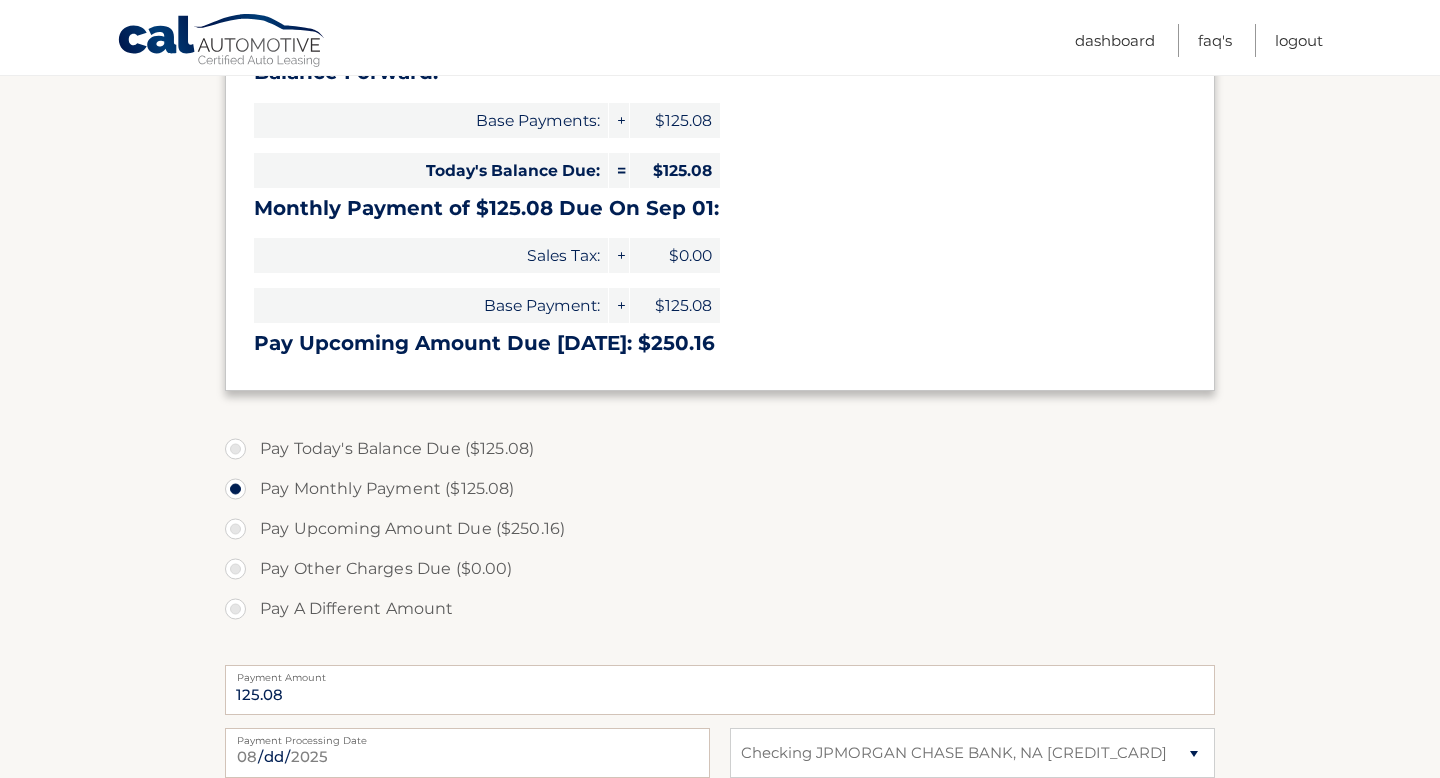 click on "Pay Today's Balance Due ($125.08)" at bounding box center (720, 449) 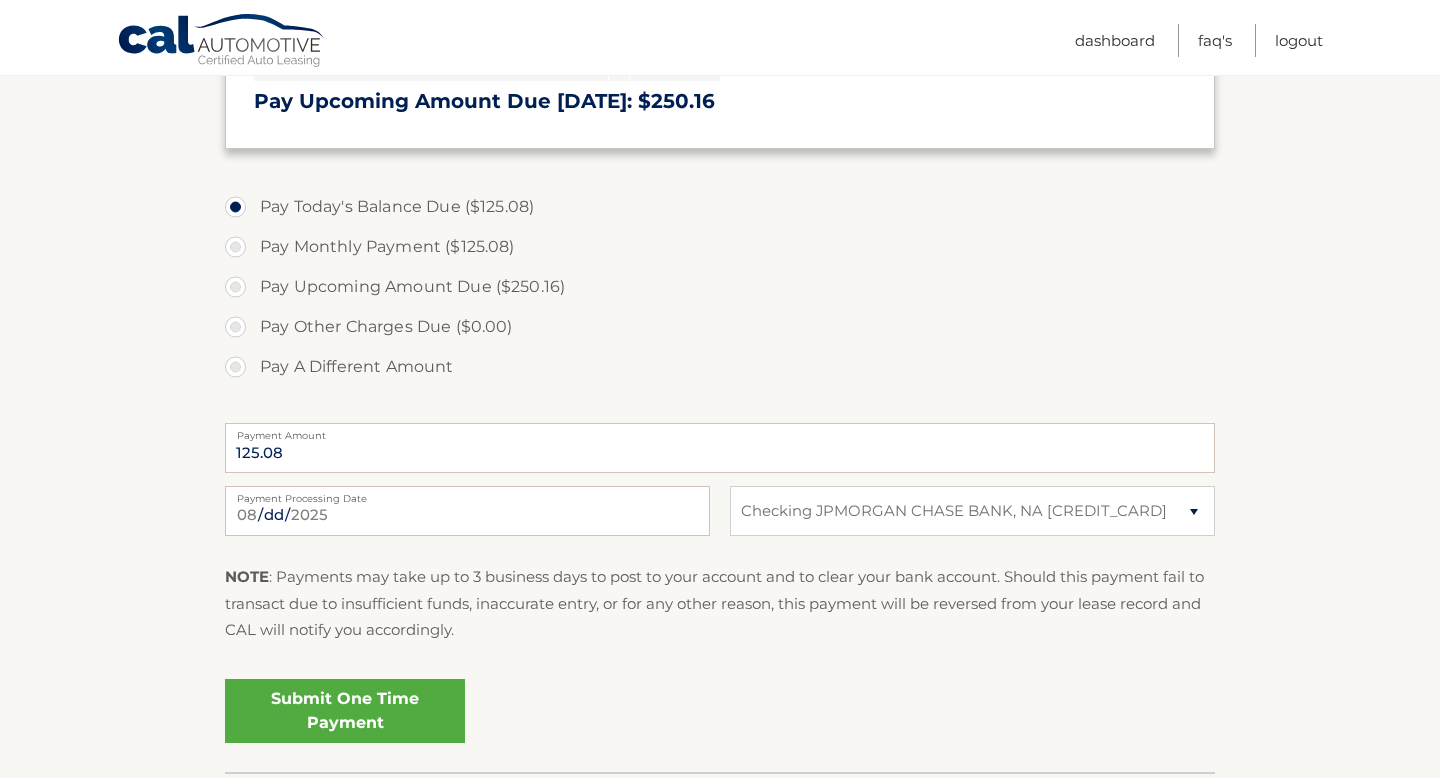 scroll, scrollTop: 597, scrollLeft: 0, axis: vertical 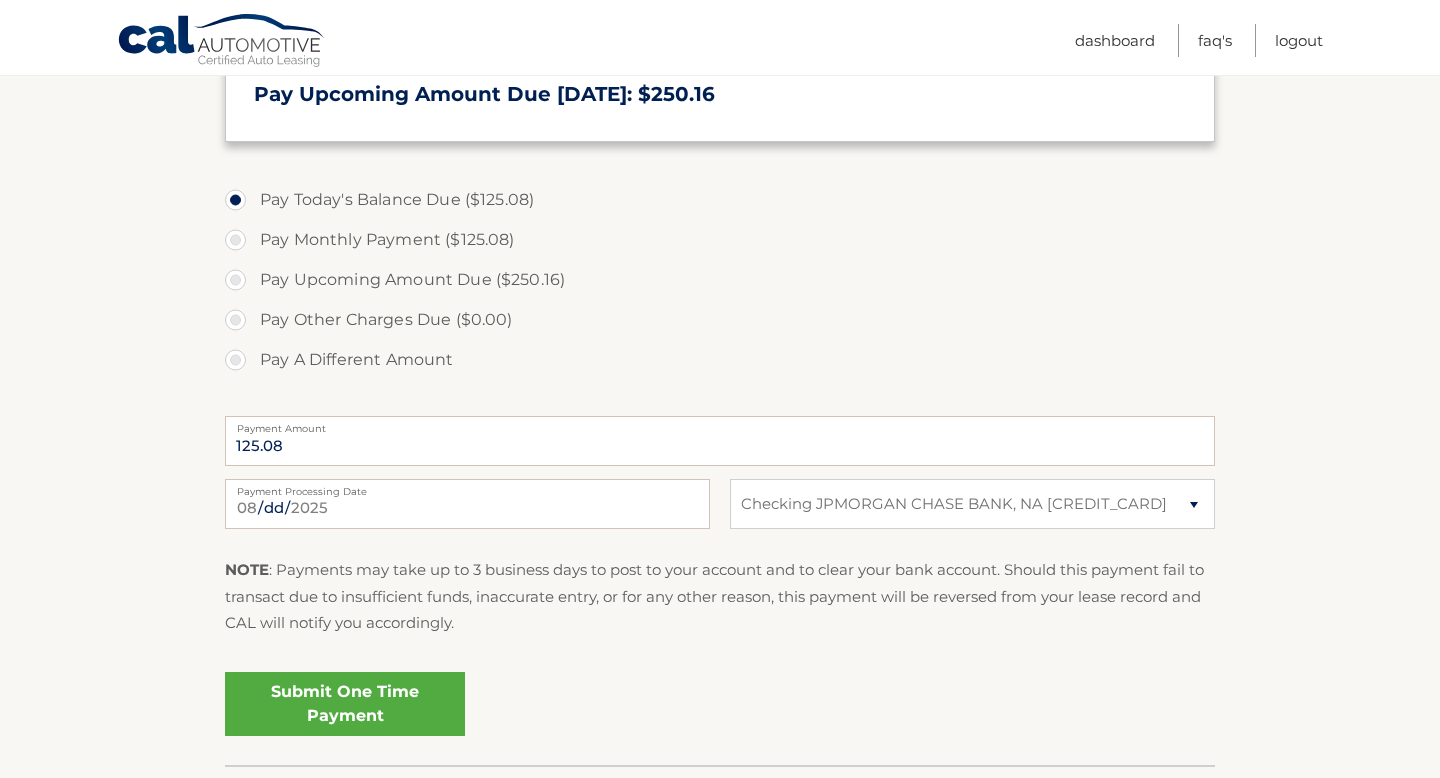 click on "Submit One Time Payment" at bounding box center (345, 704) 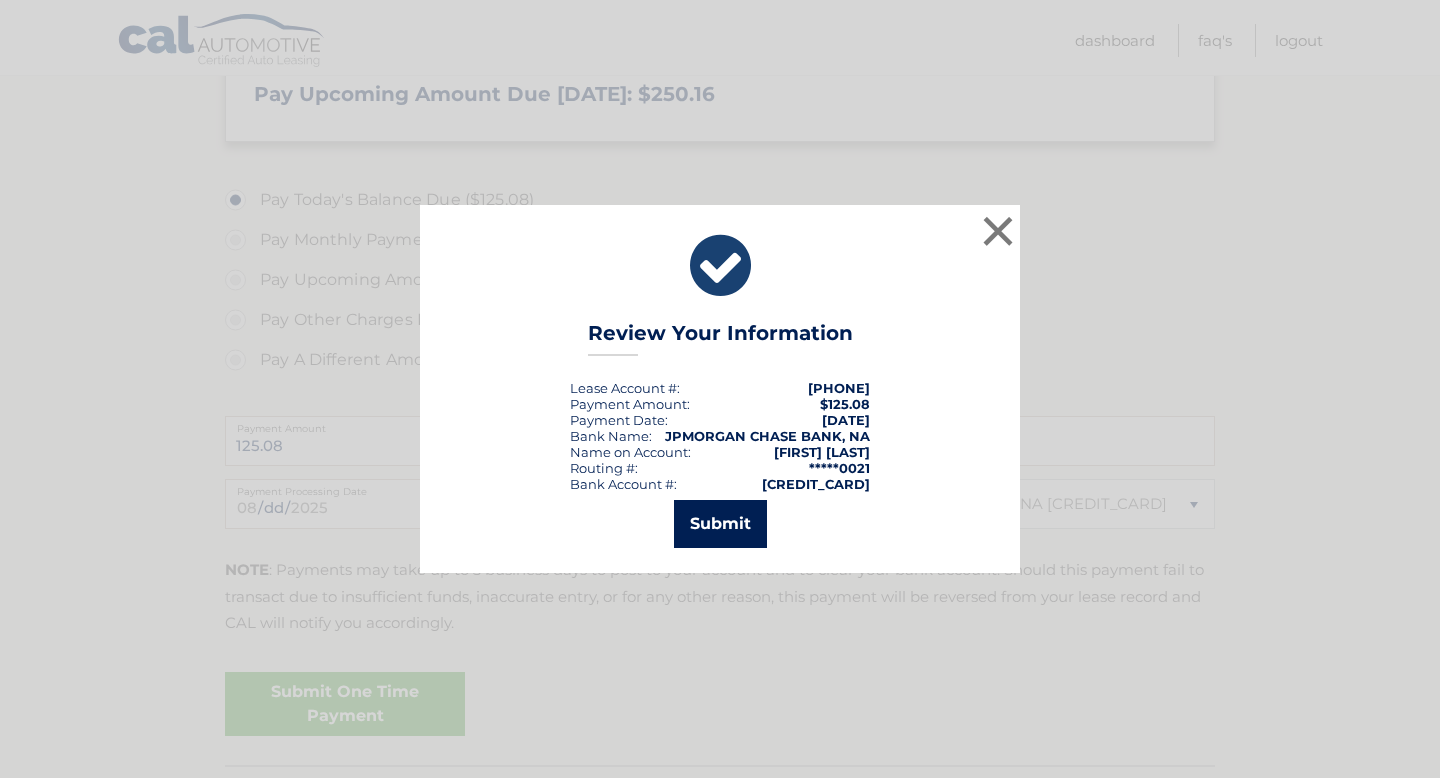 click on "Submit" at bounding box center [720, 524] 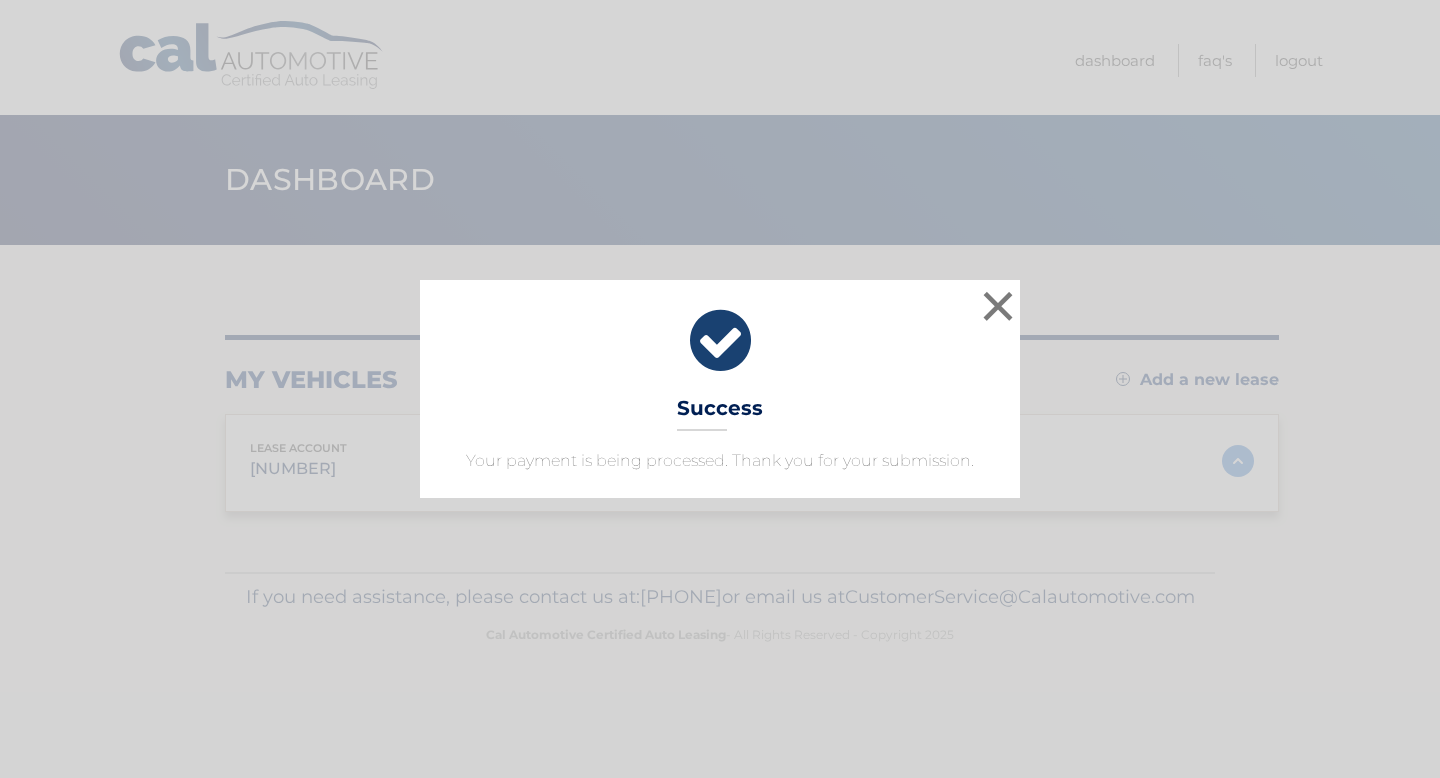 scroll, scrollTop: 0, scrollLeft: 0, axis: both 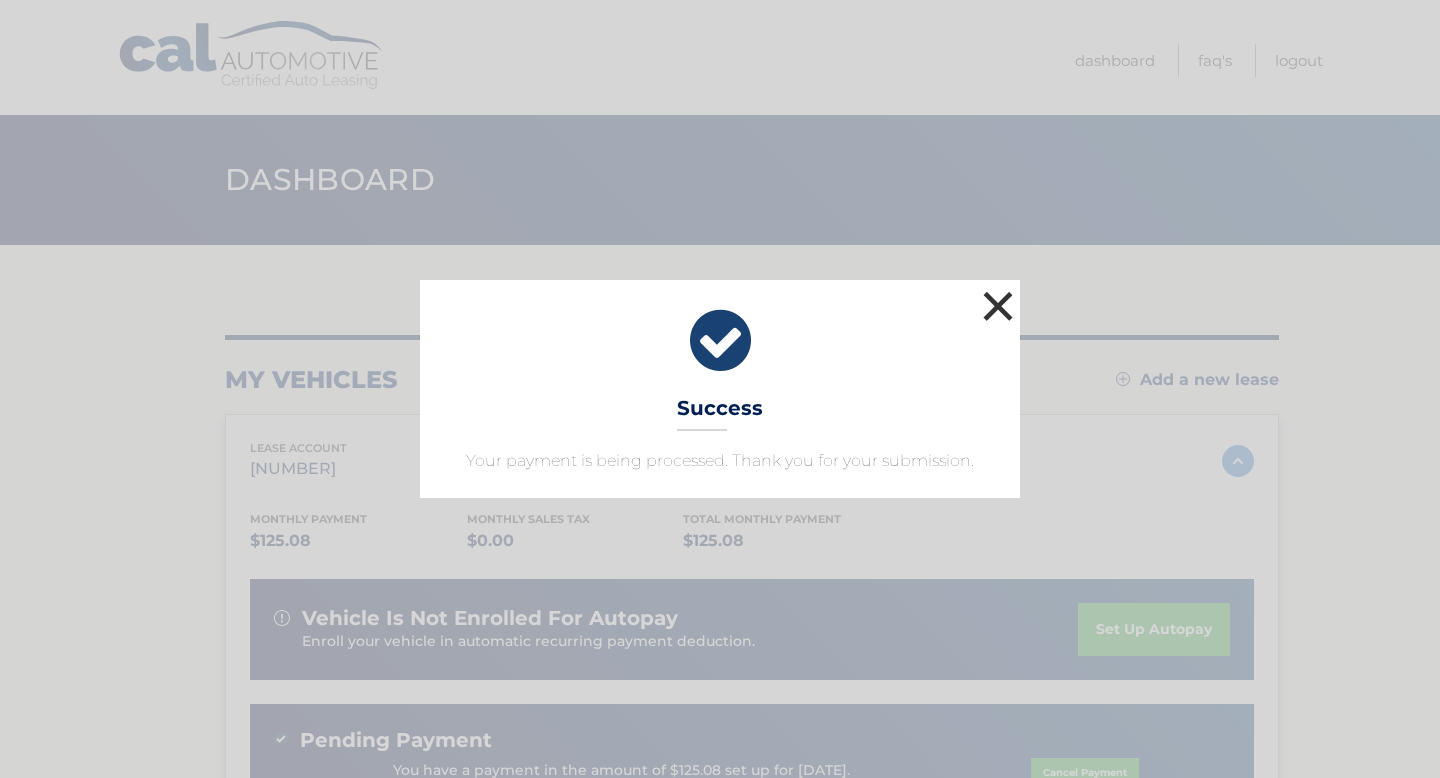 click on "×" at bounding box center [998, 306] 